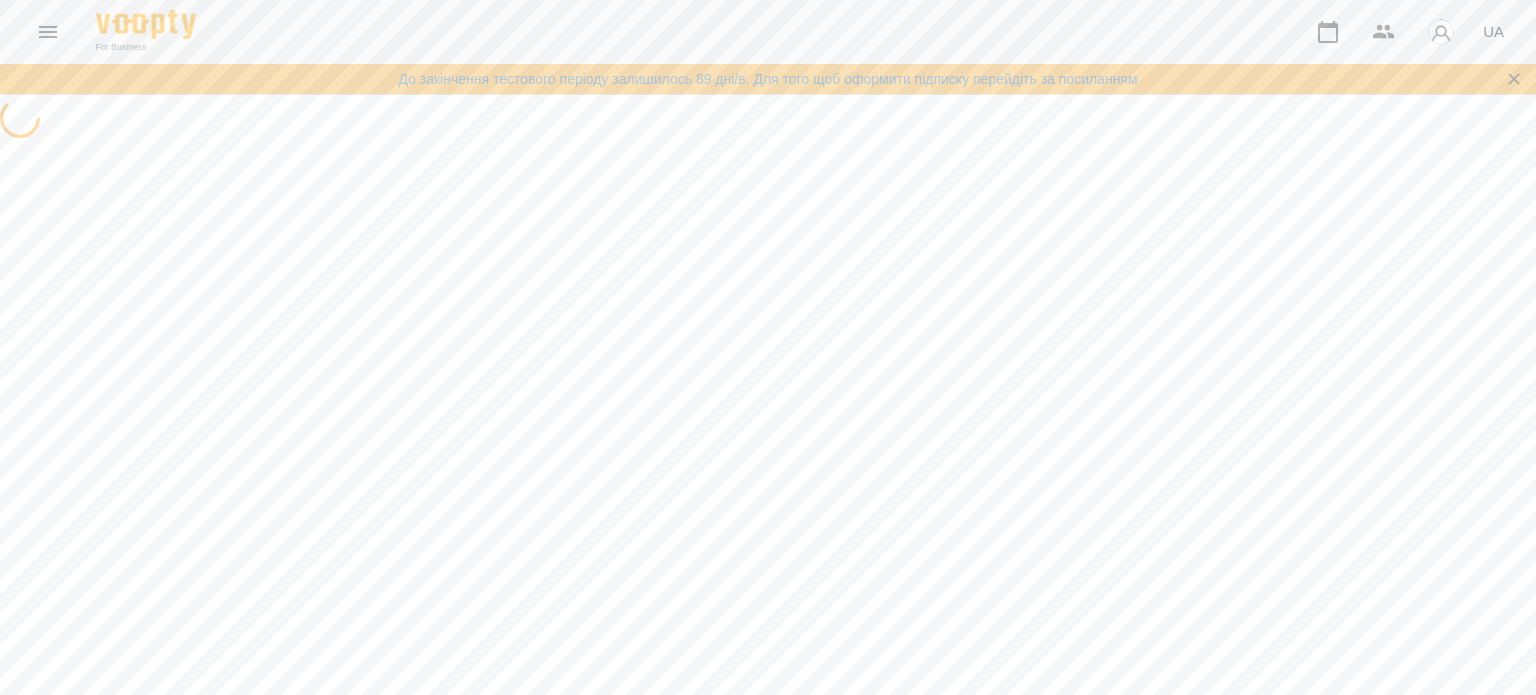 scroll, scrollTop: 0, scrollLeft: 0, axis: both 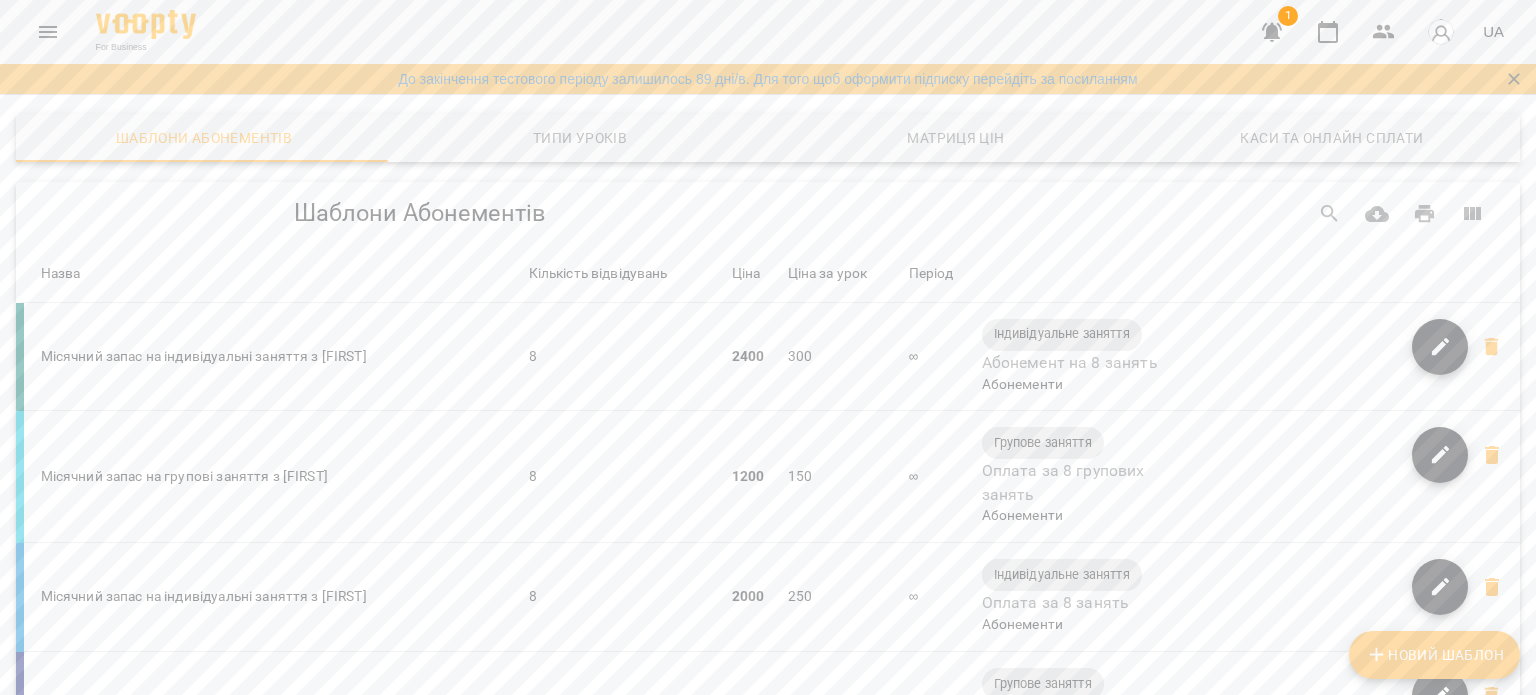 click at bounding box center (48, 32) 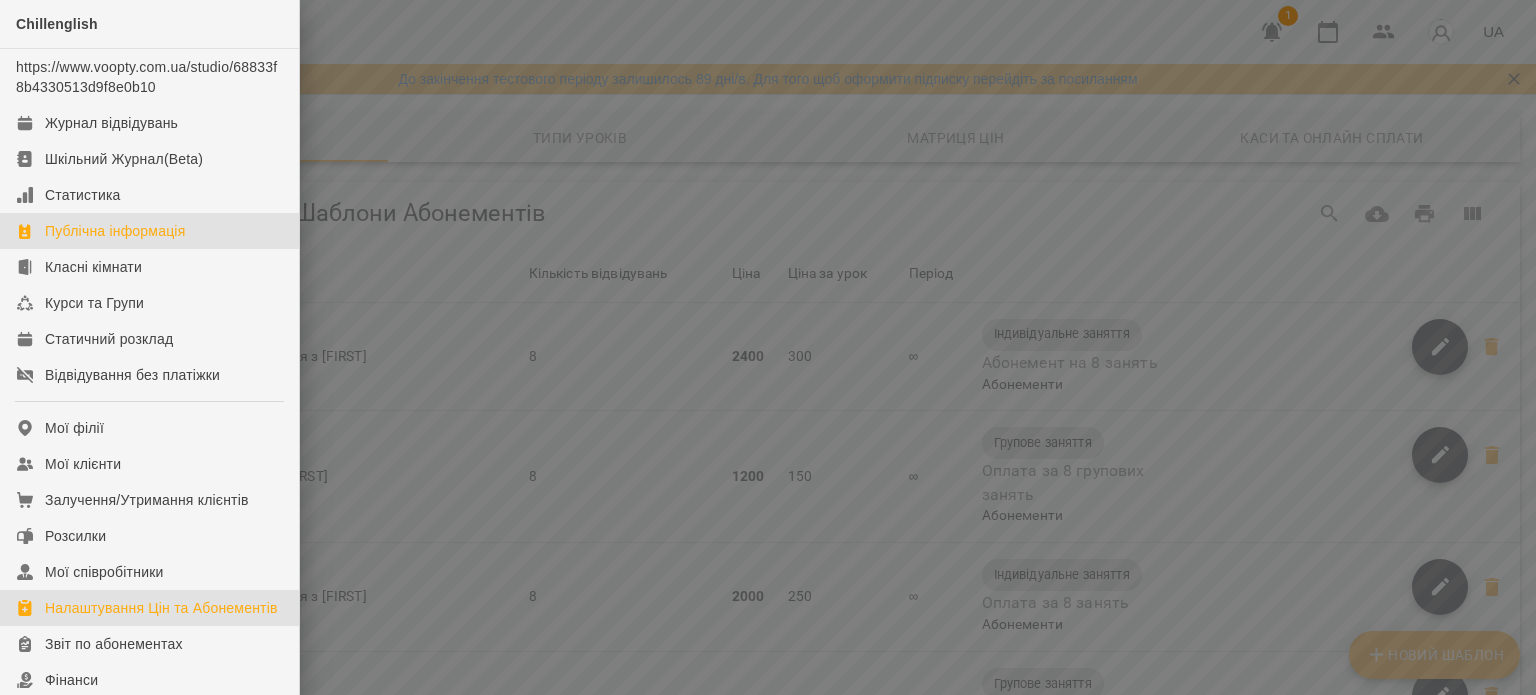 click on "Публічна інформація" at bounding box center [149, 231] 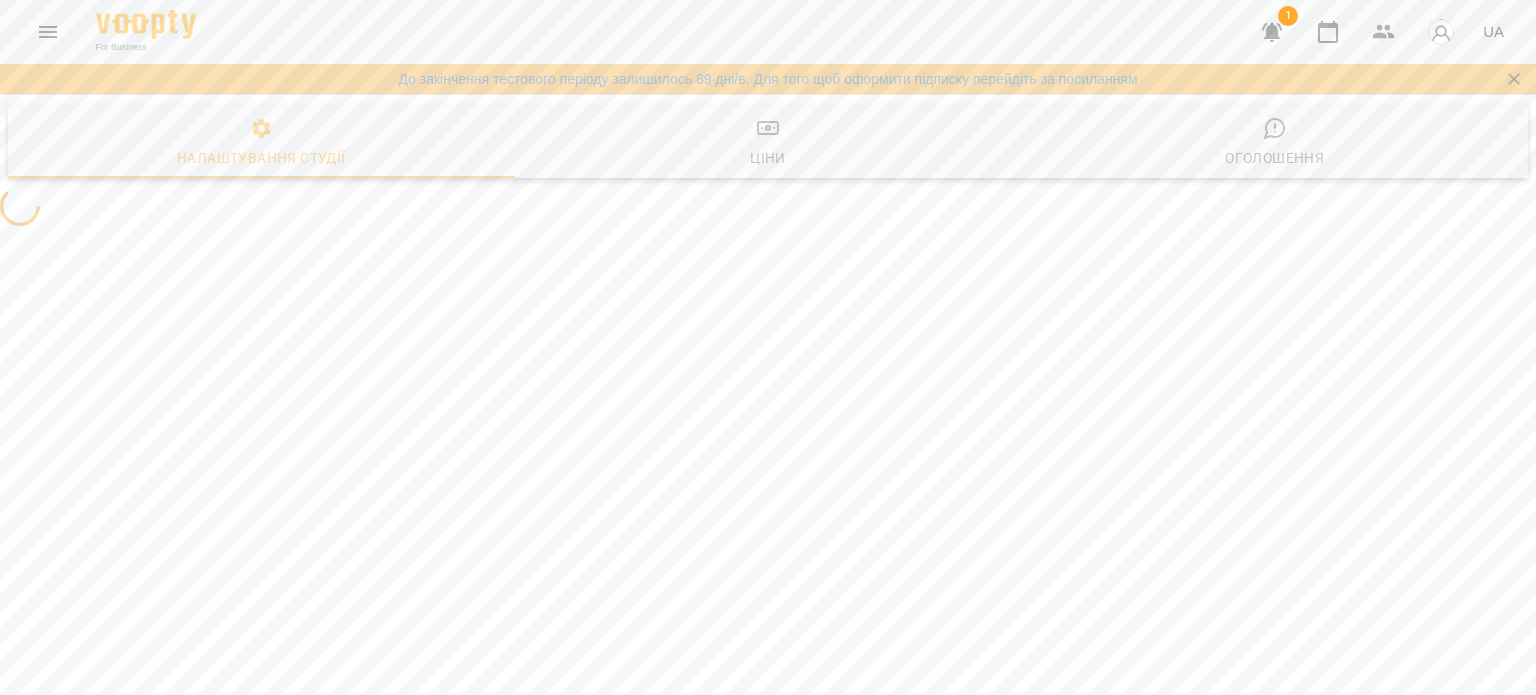 select on "**" 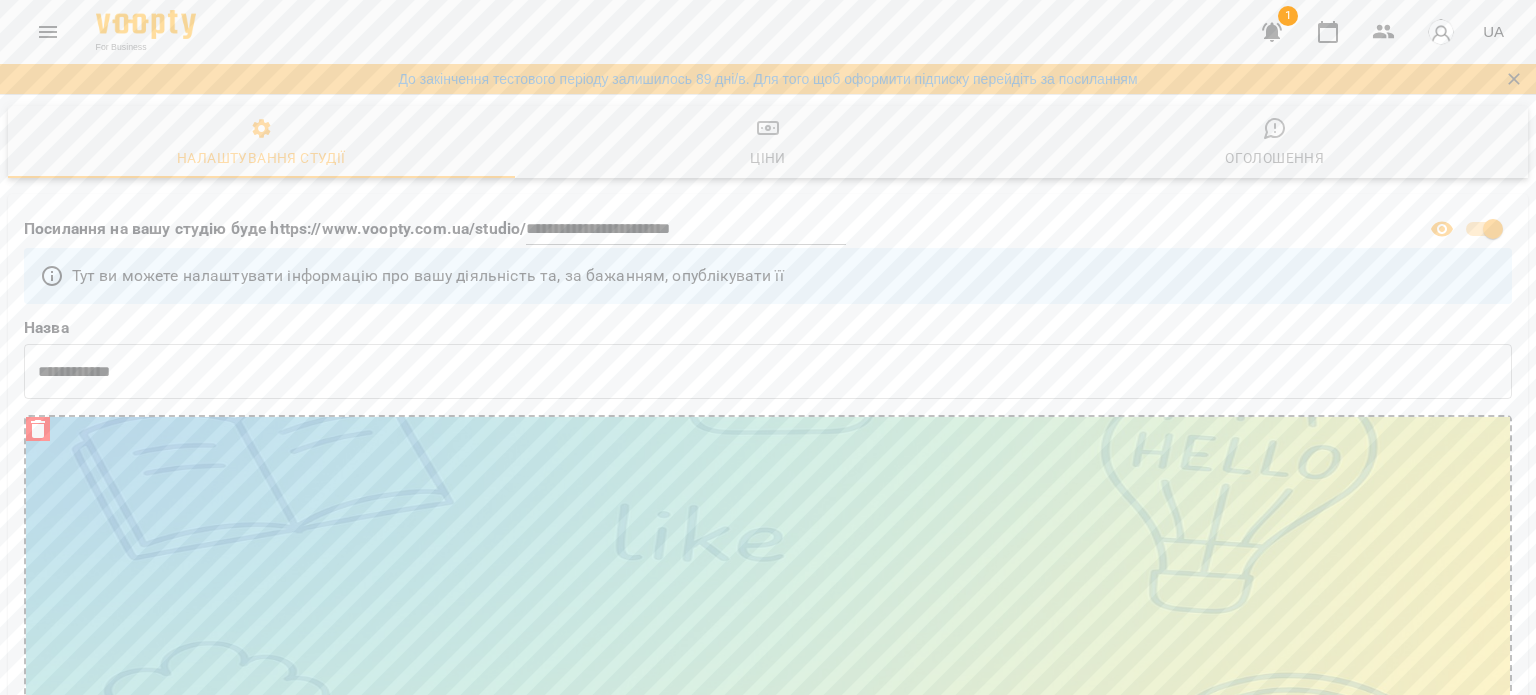 scroll, scrollTop: 1100, scrollLeft: 0, axis: vertical 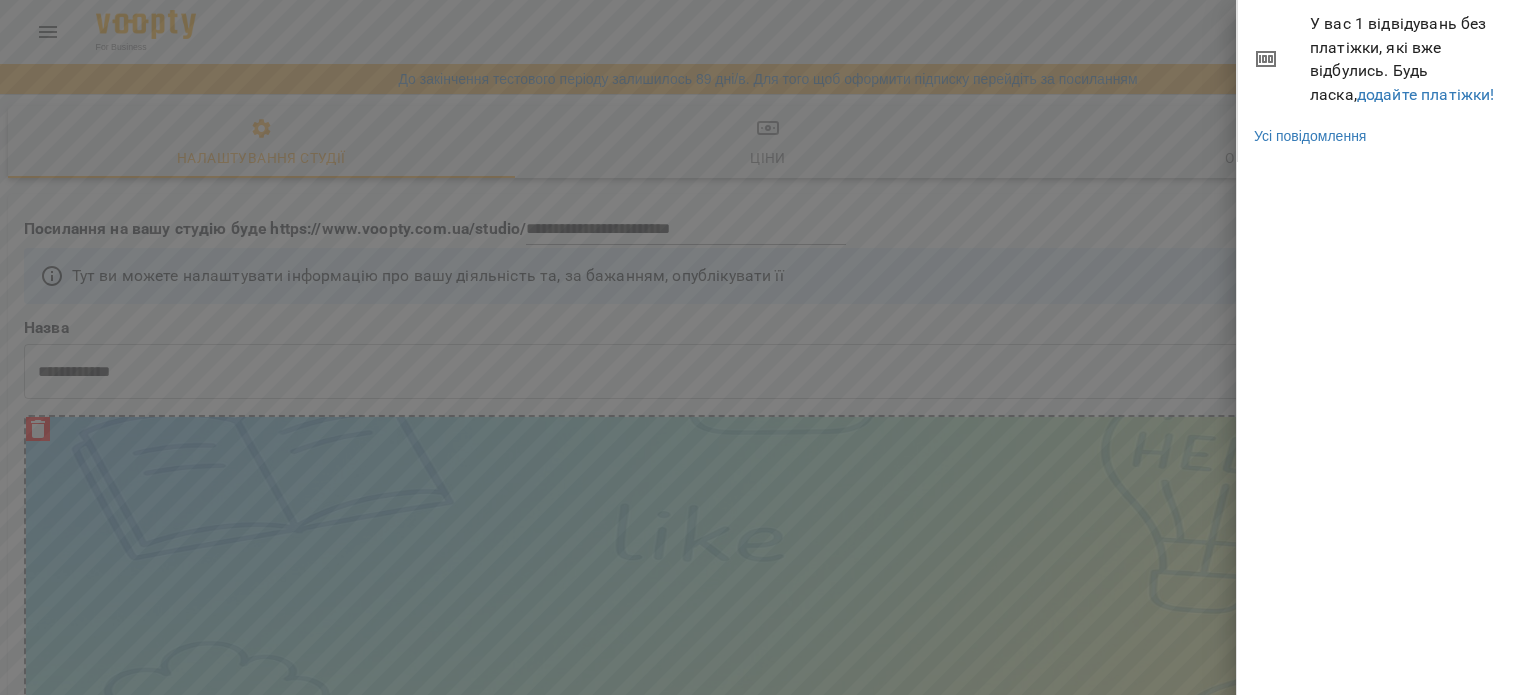 click at bounding box center [768, 347] 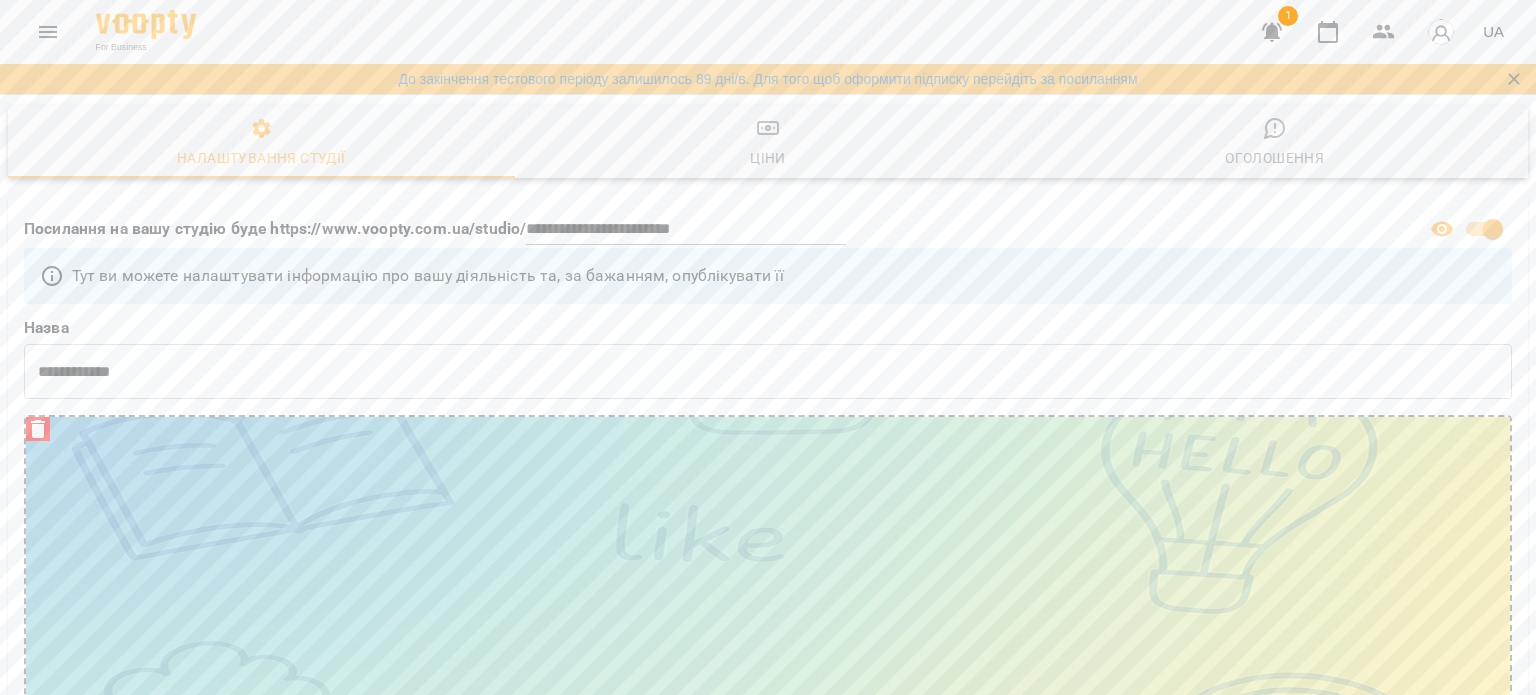 scroll, scrollTop: 3000, scrollLeft: 0, axis: vertical 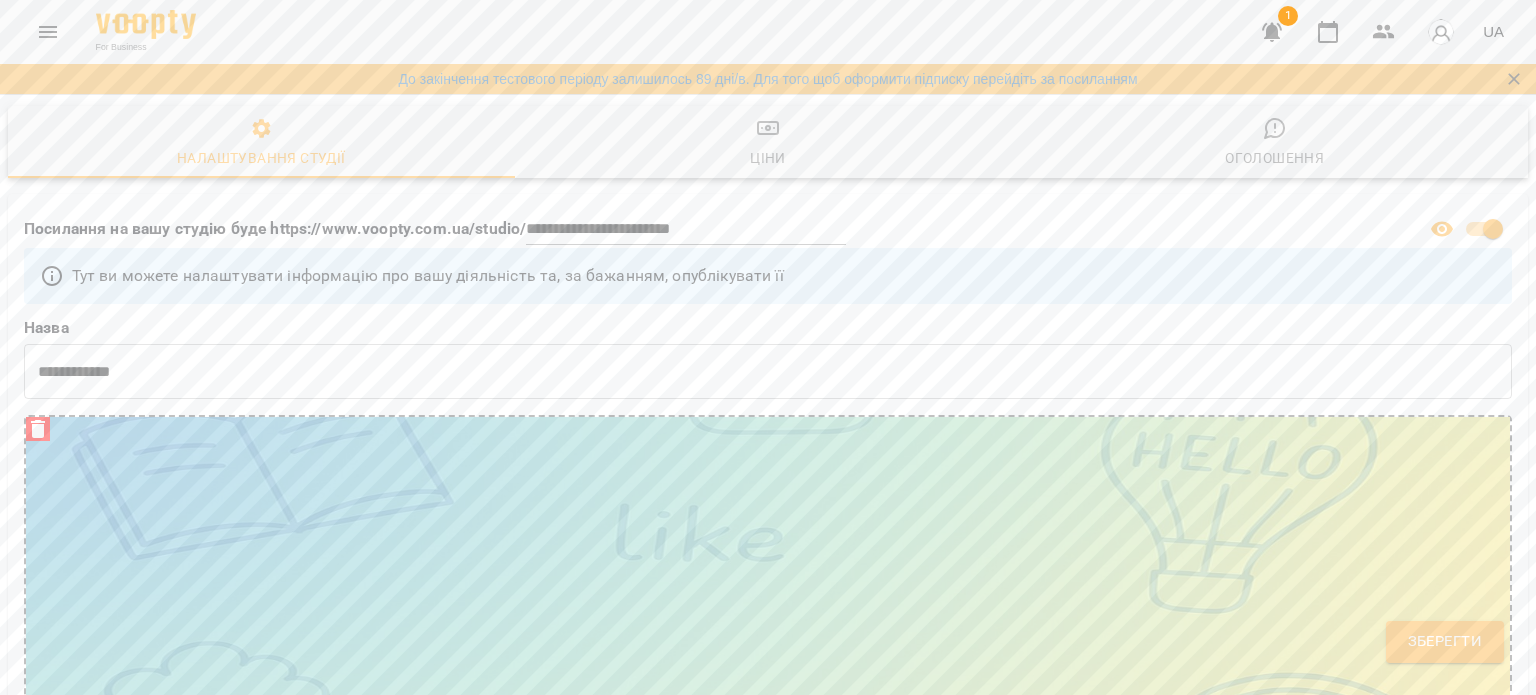 type on "**********" 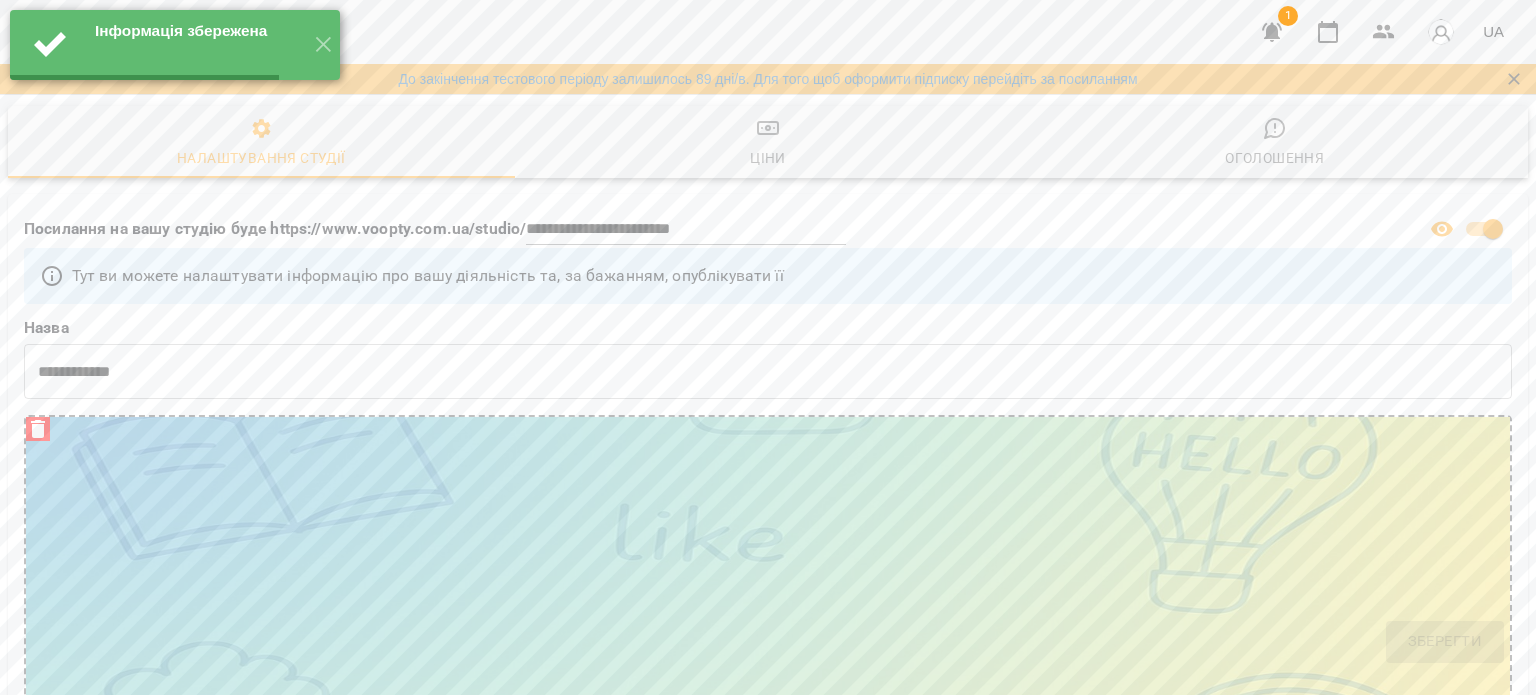 select on "**" 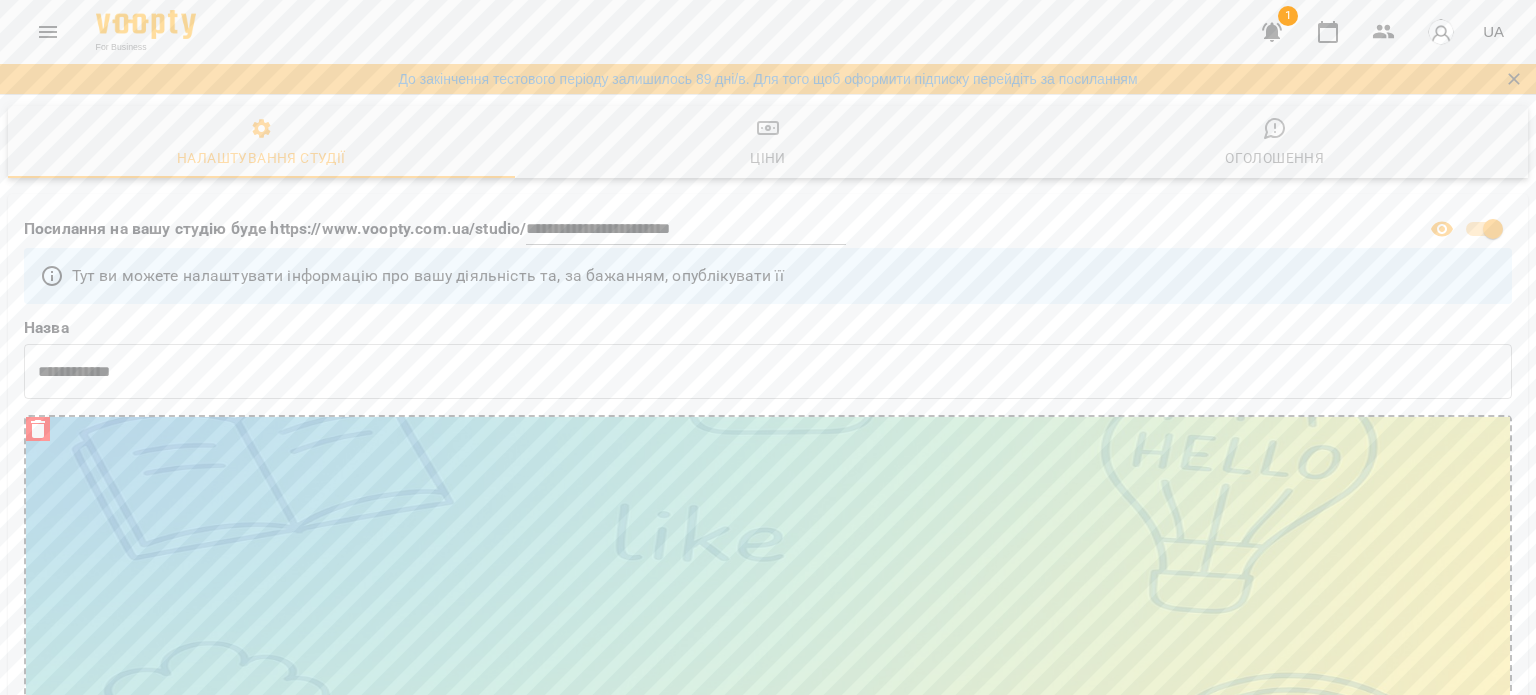 scroll, scrollTop: 0, scrollLeft: 0, axis: both 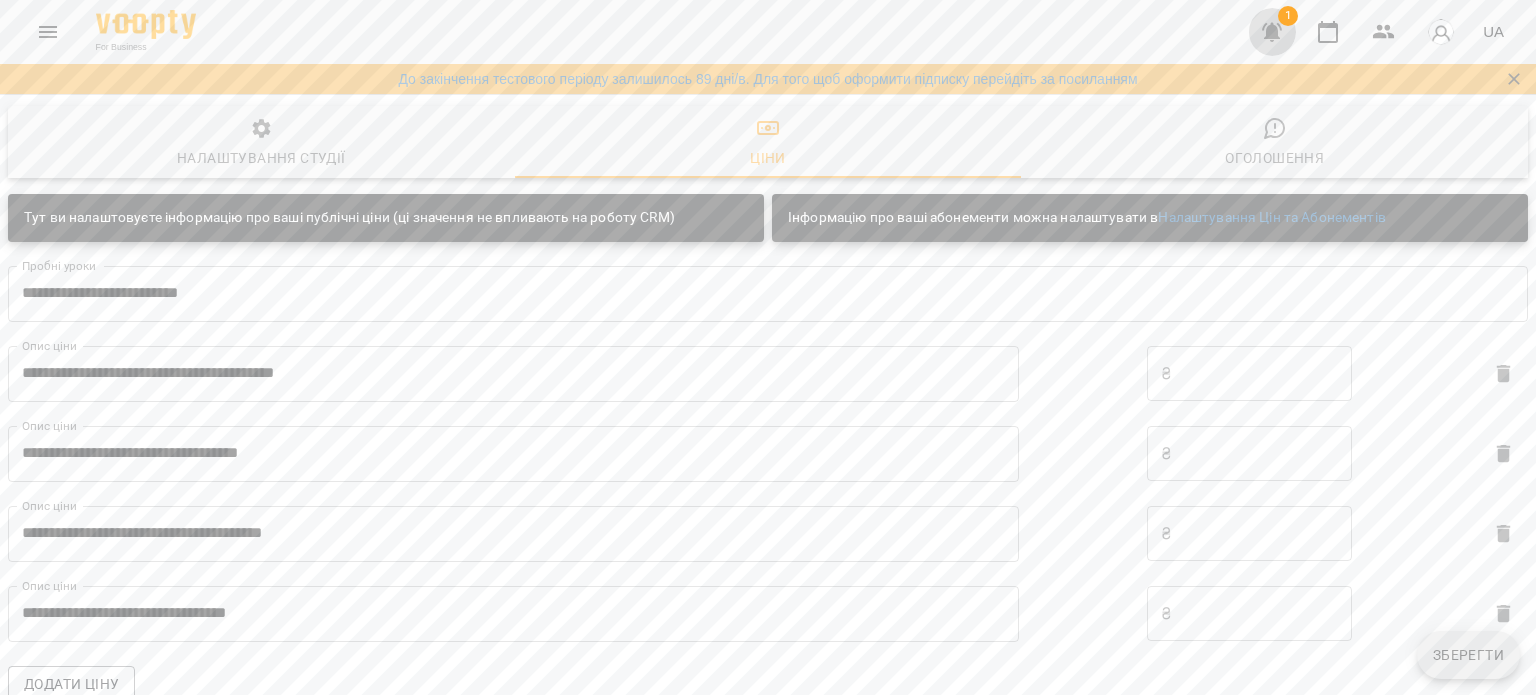click 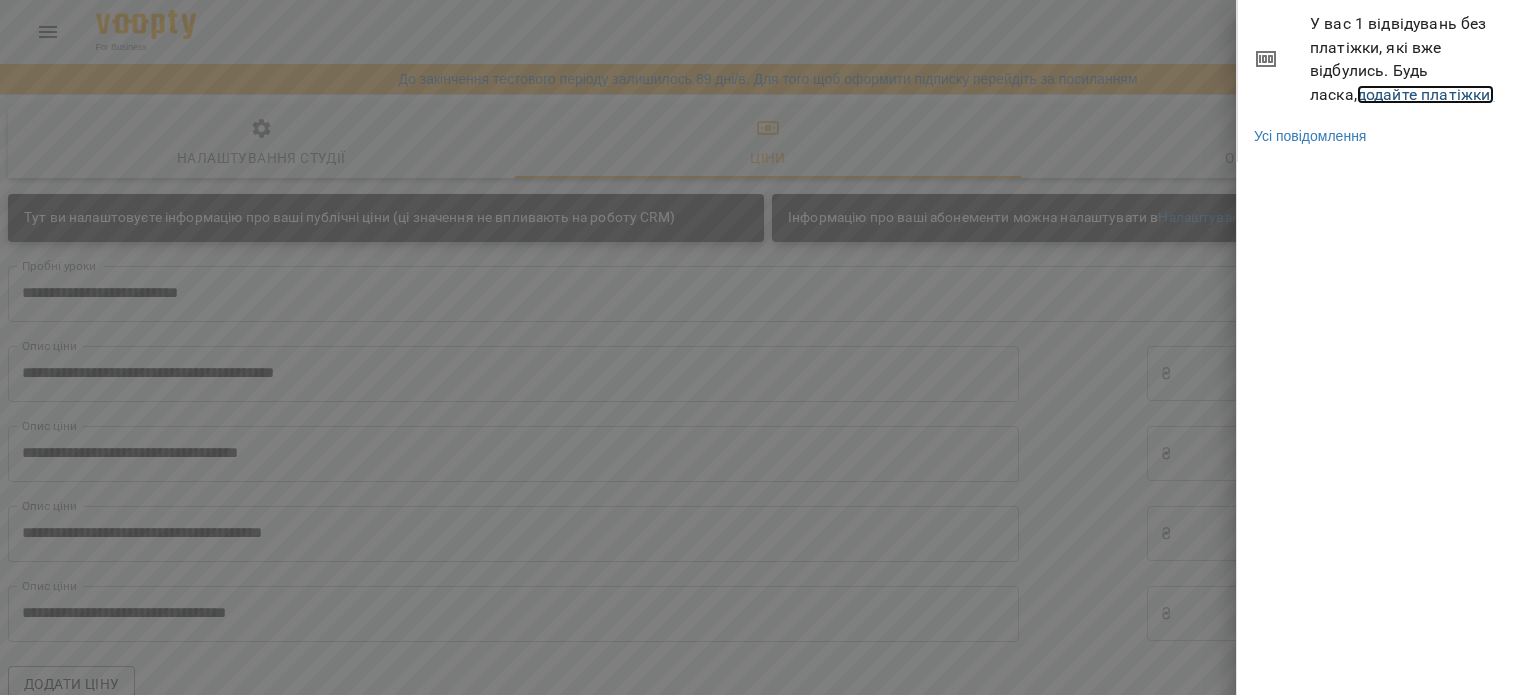 click on "додайте платіжки!" at bounding box center (1426, 94) 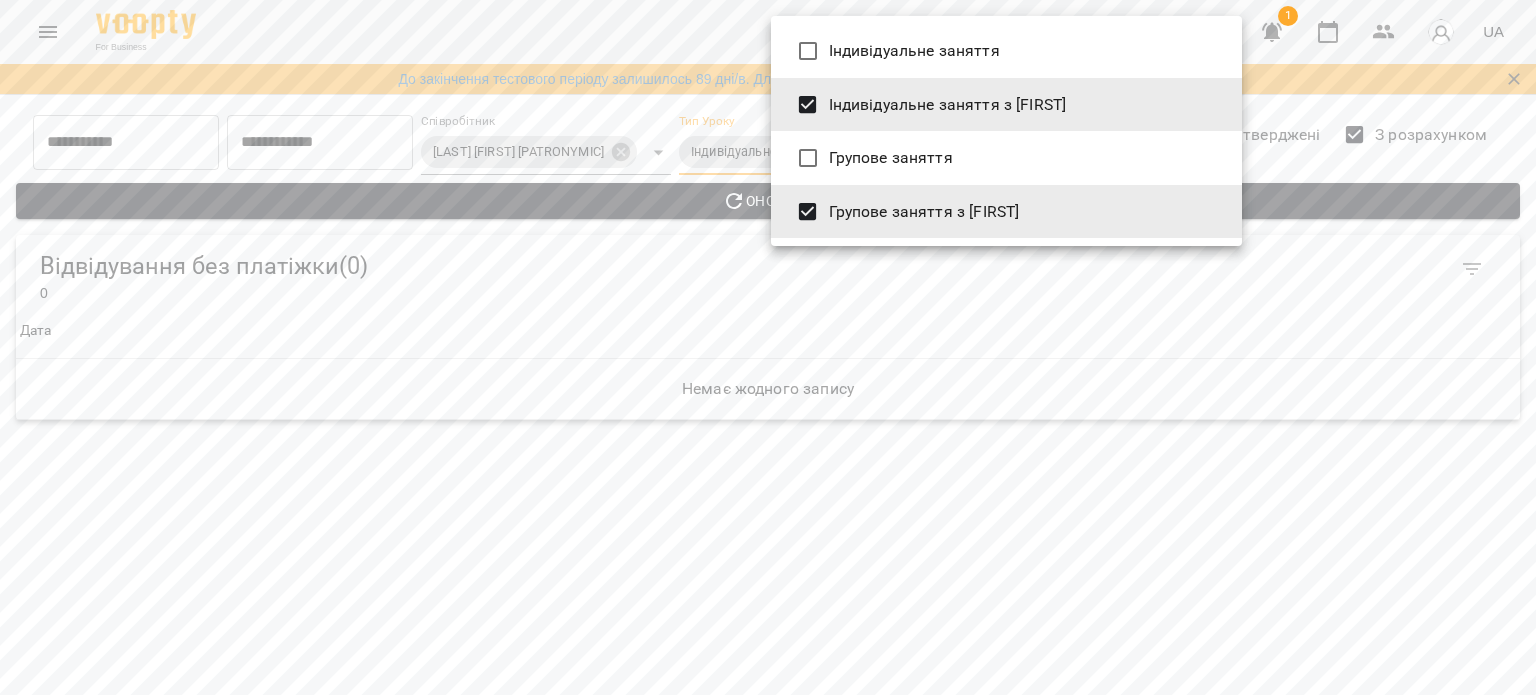 click on "**********" at bounding box center (768, 218) 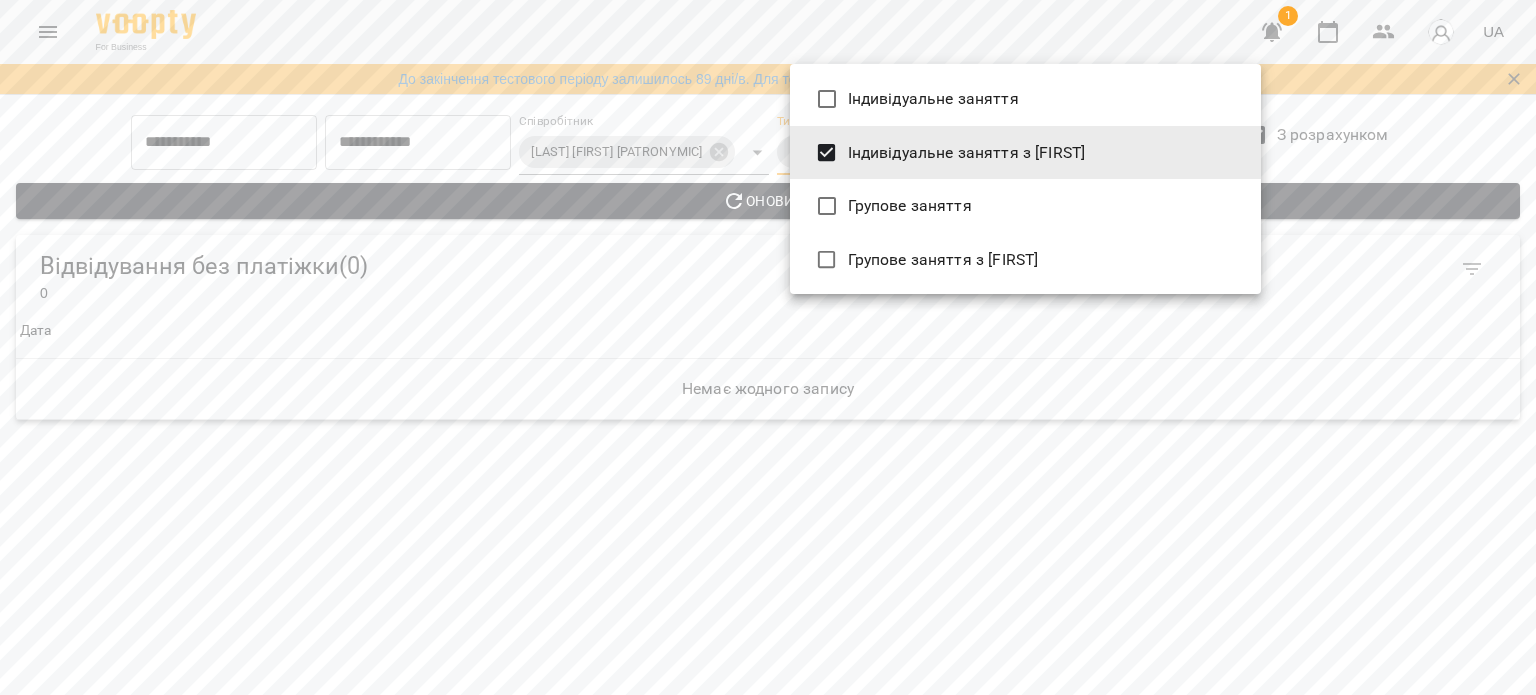 click on "Індивідуальне заняття з [FIRST]" at bounding box center (967, 153) 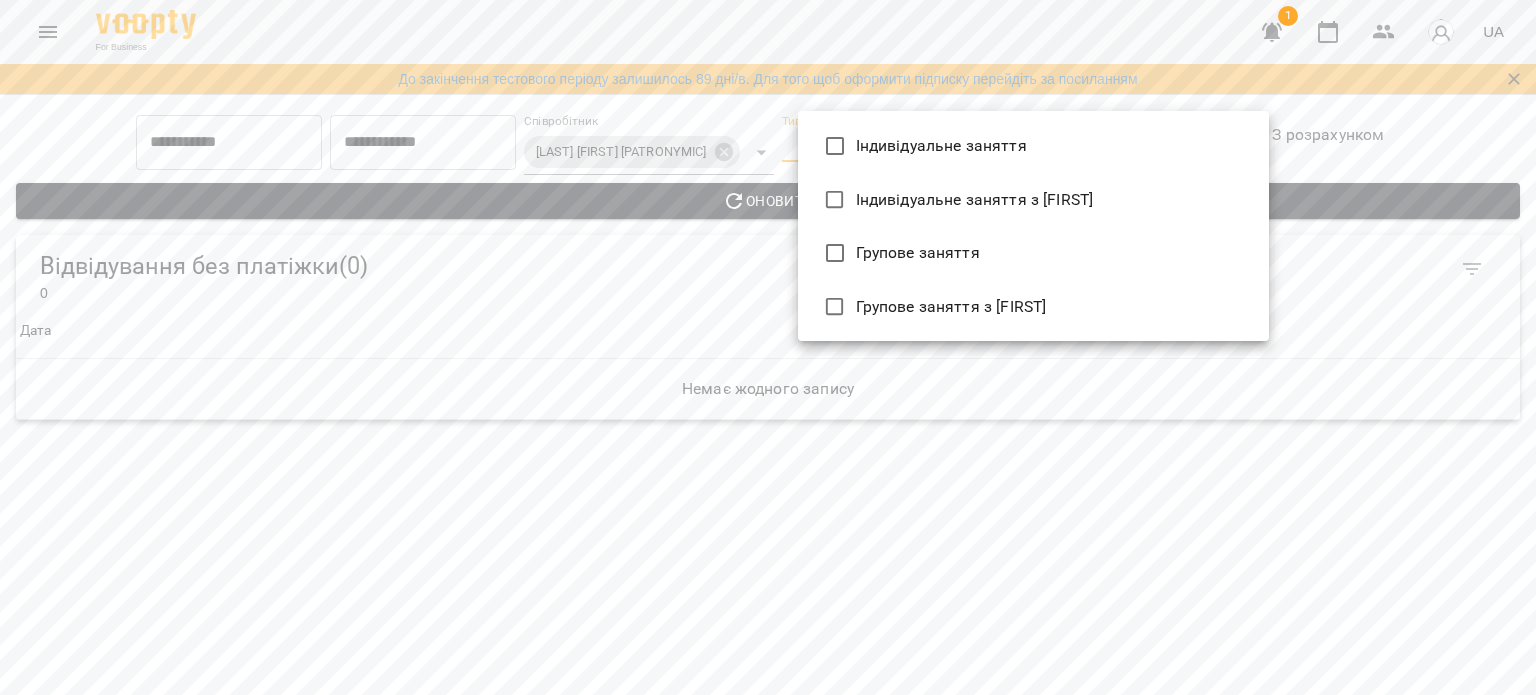 click at bounding box center (768, 347) 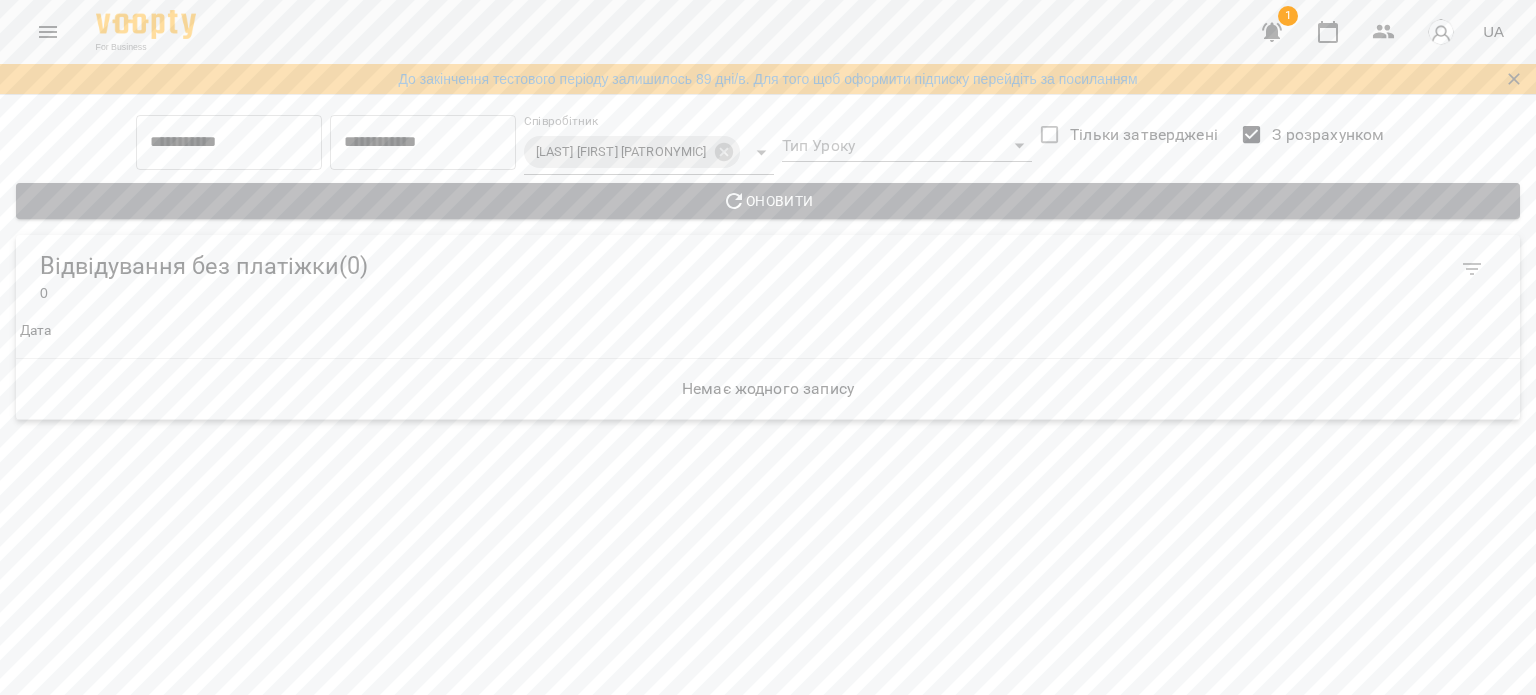 click on "Оновити" at bounding box center (768, 201) 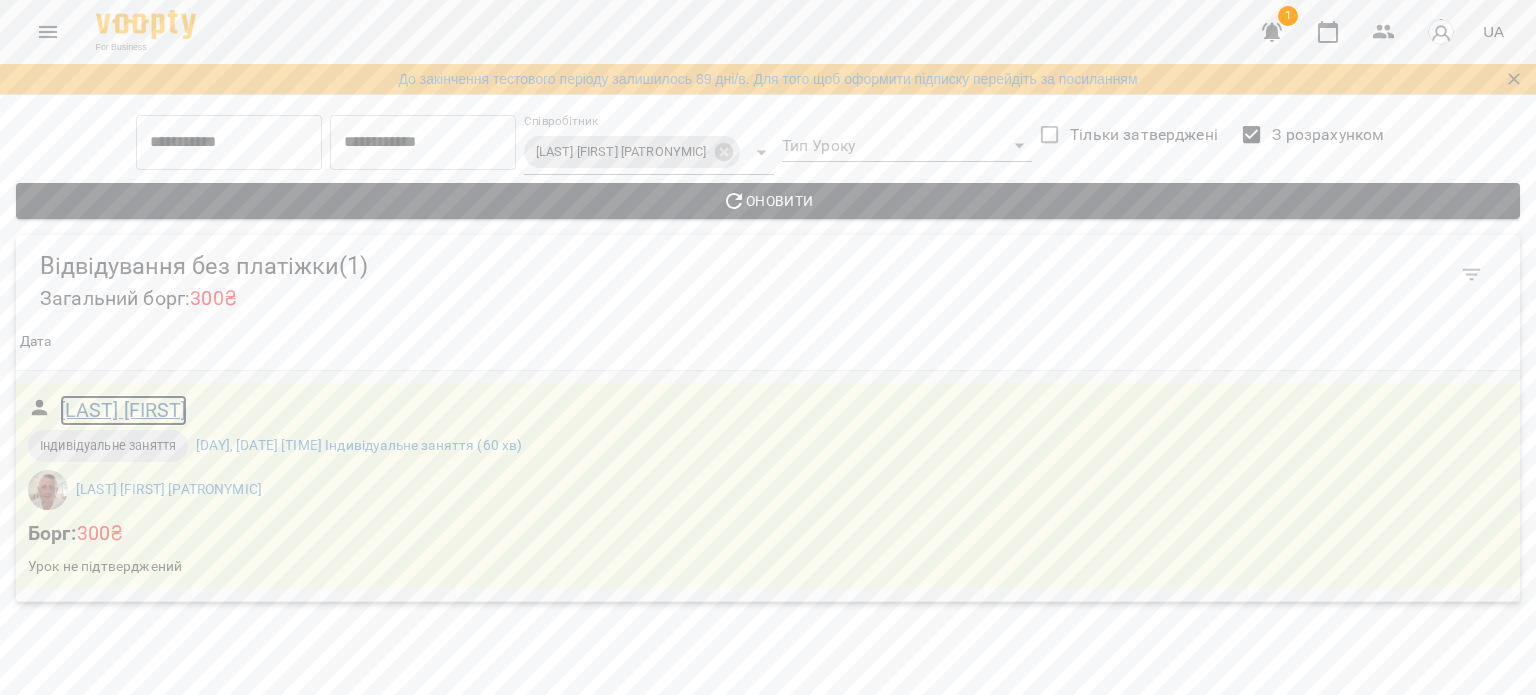 click on "[LAST] [FIRST]" at bounding box center (123, 410) 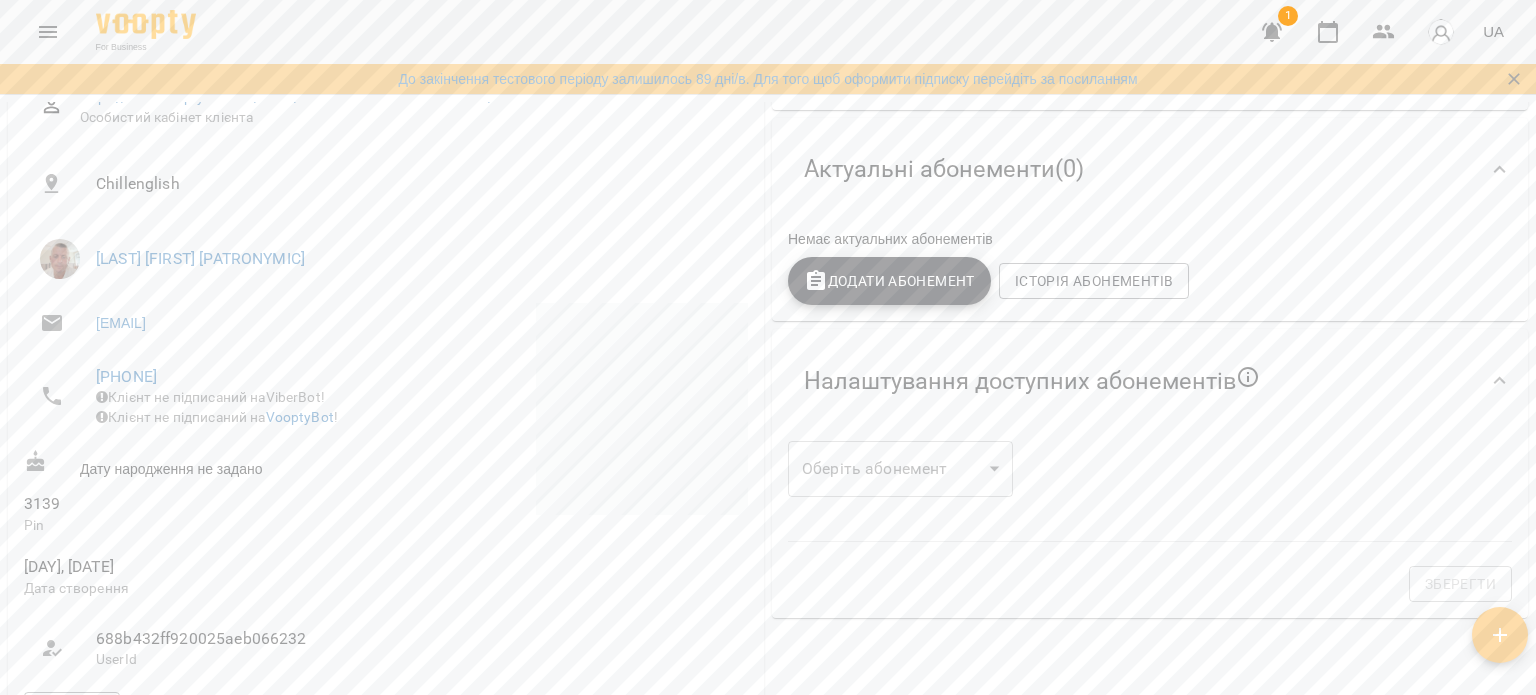 scroll, scrollTop: 0, scrollLeft: 0, axis: both 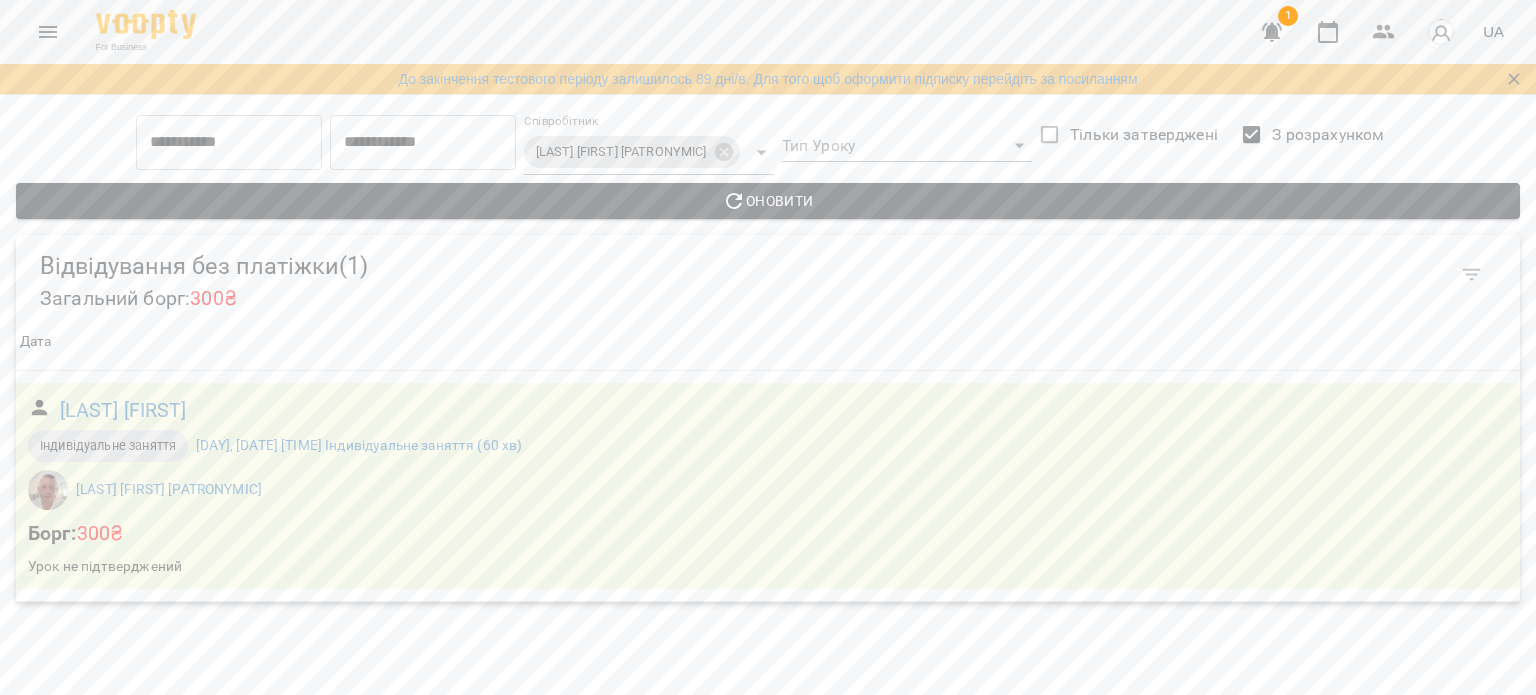 click on "**********" at bounding box center (768, 309) 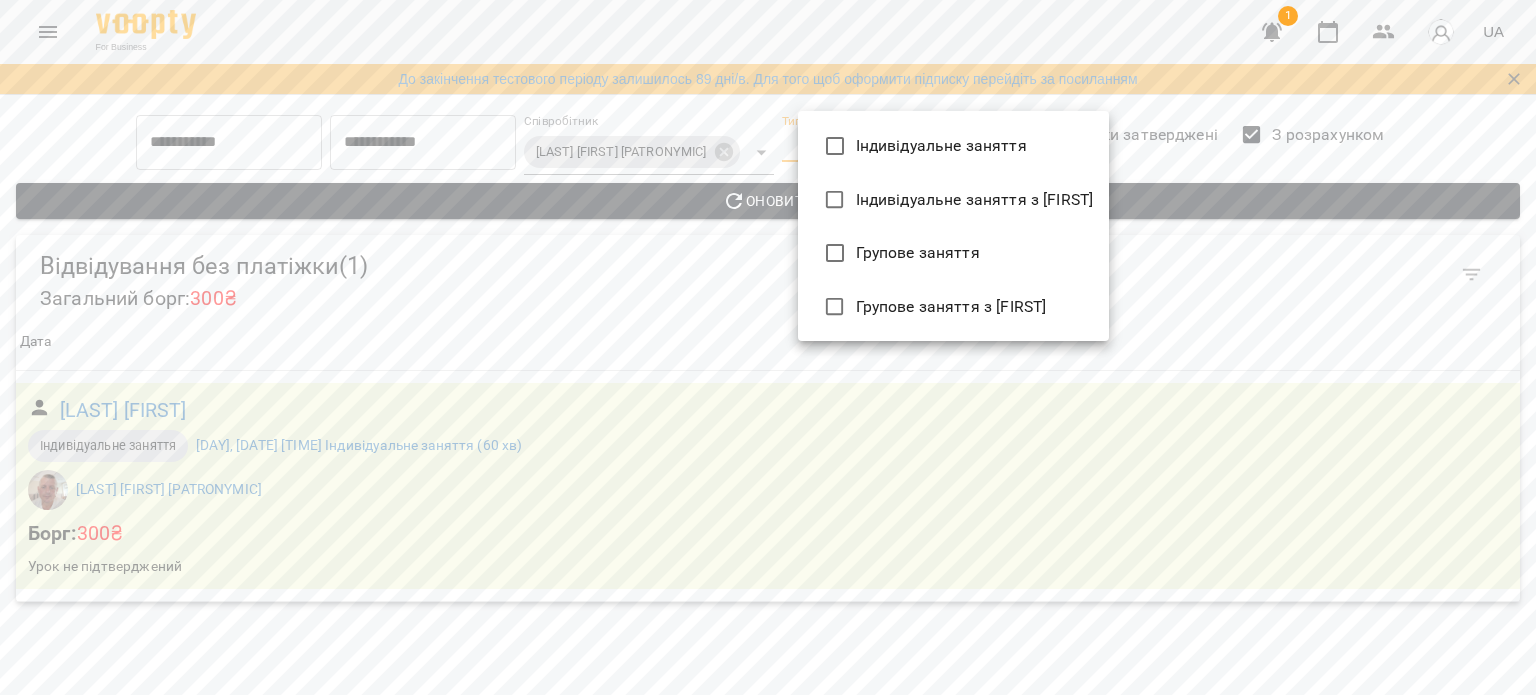 click at bounding box center [768, 347] 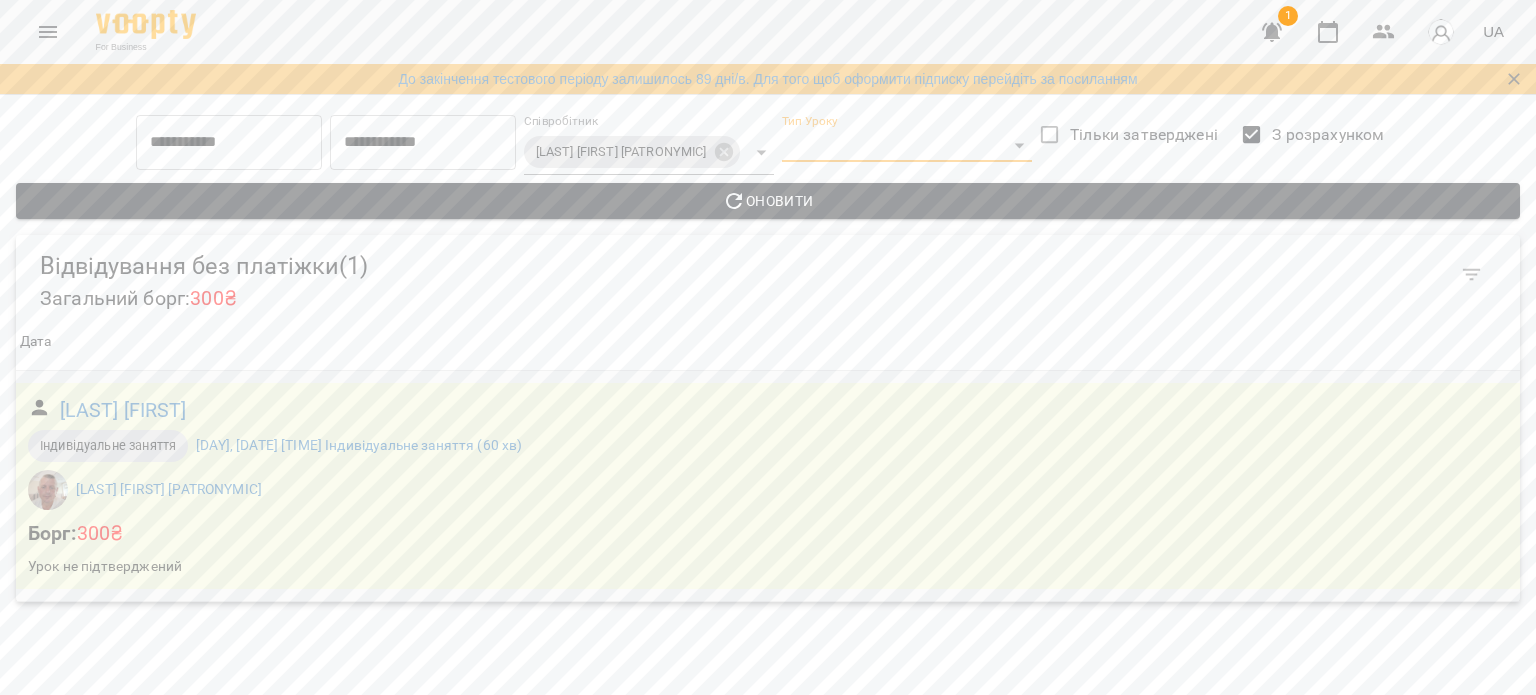 click on "300₴" at bounding box center (100, 533) 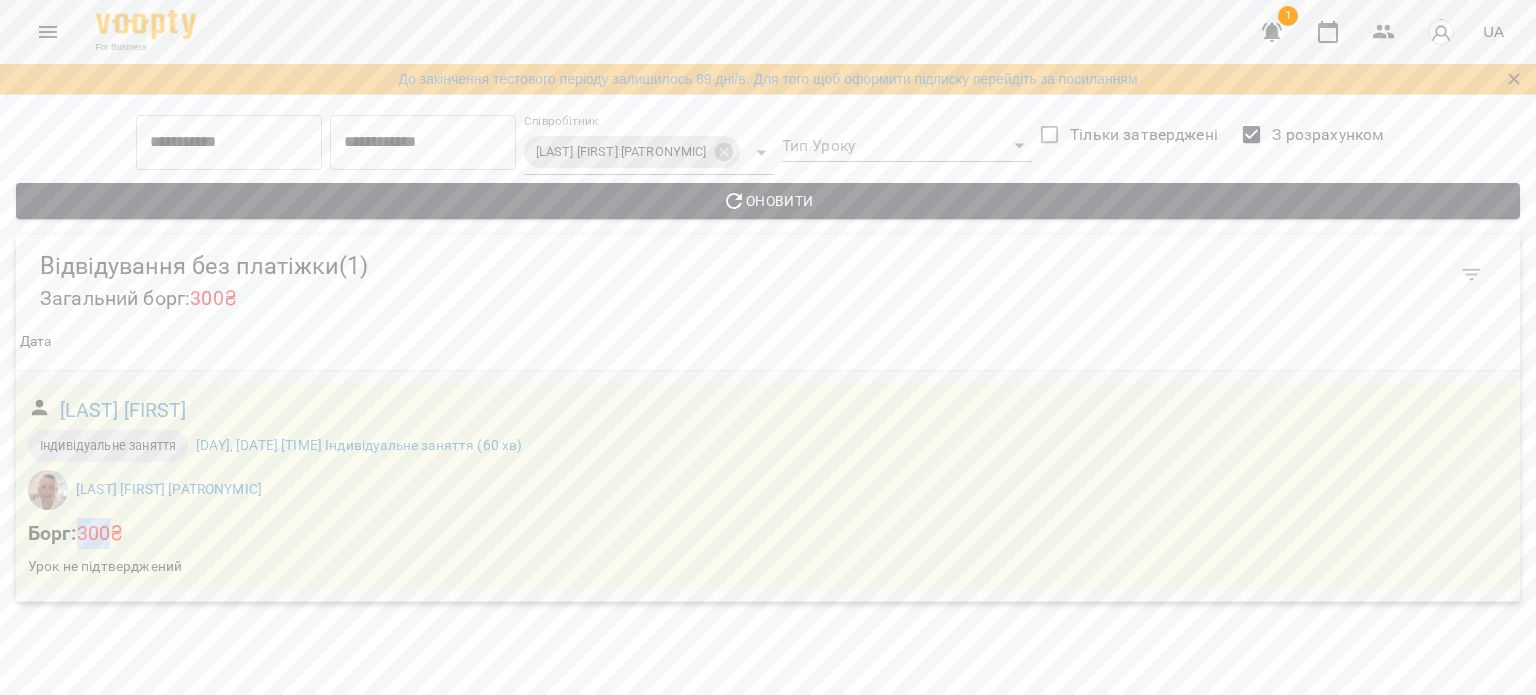 click on "300₴" at bounding box center (100, 533) 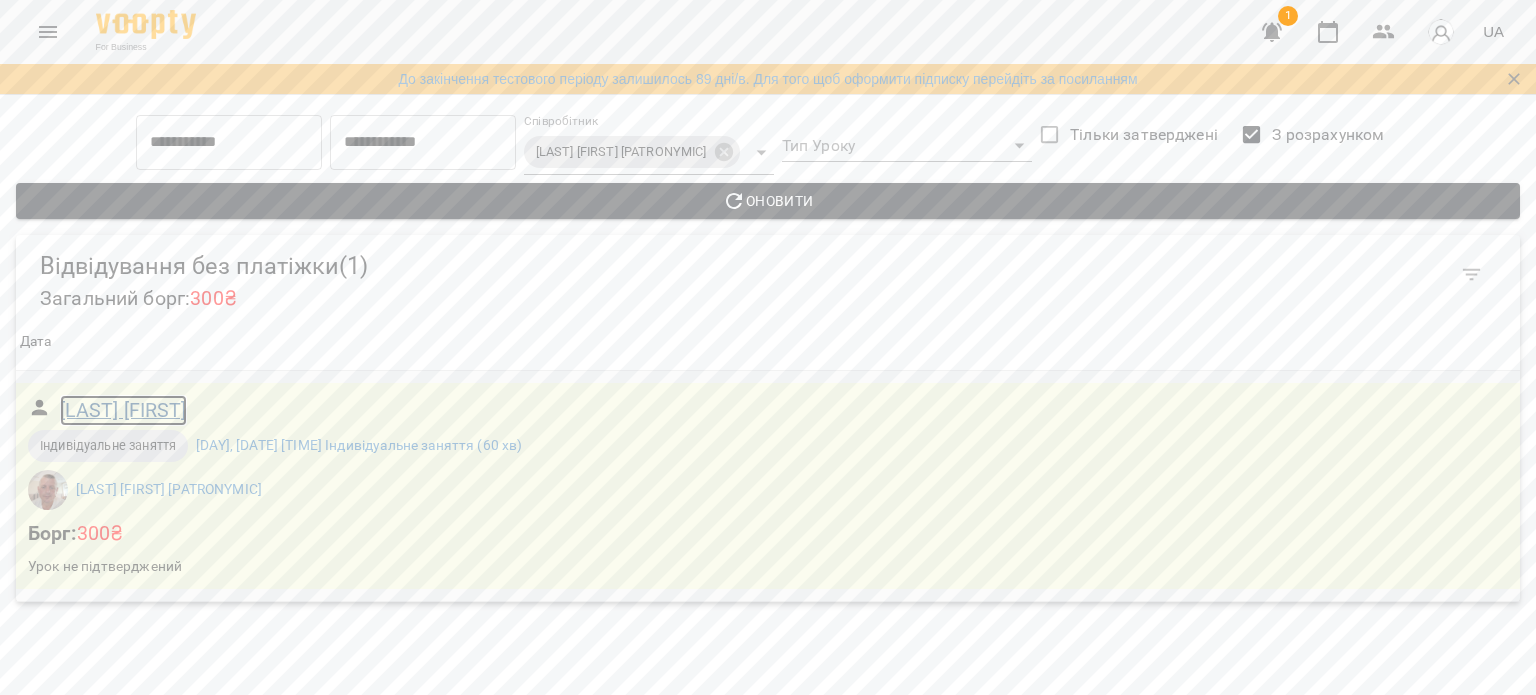 click on "[LAST] [FIRST]" at bounding box center (123, 410) 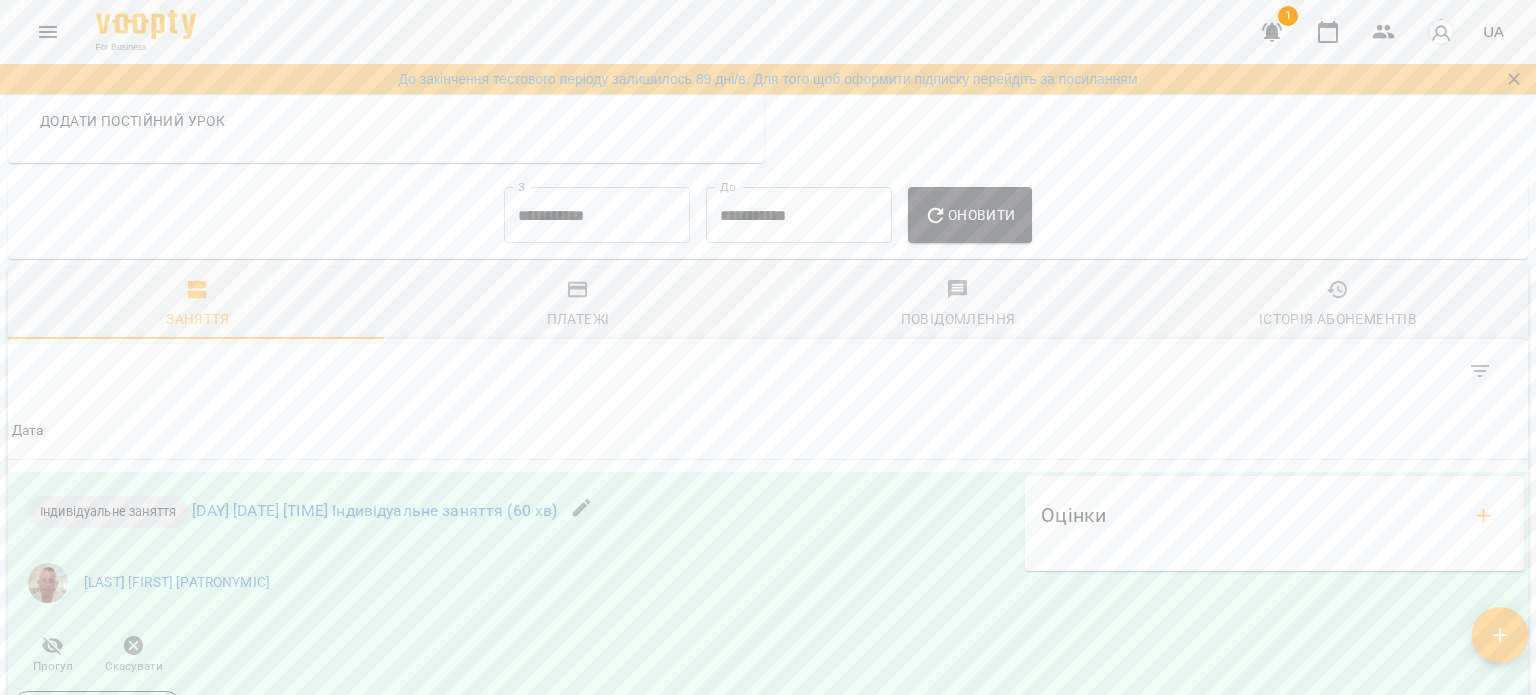 scroll, scrollTop: 1500, scrollLeft: 0, axis: vertical 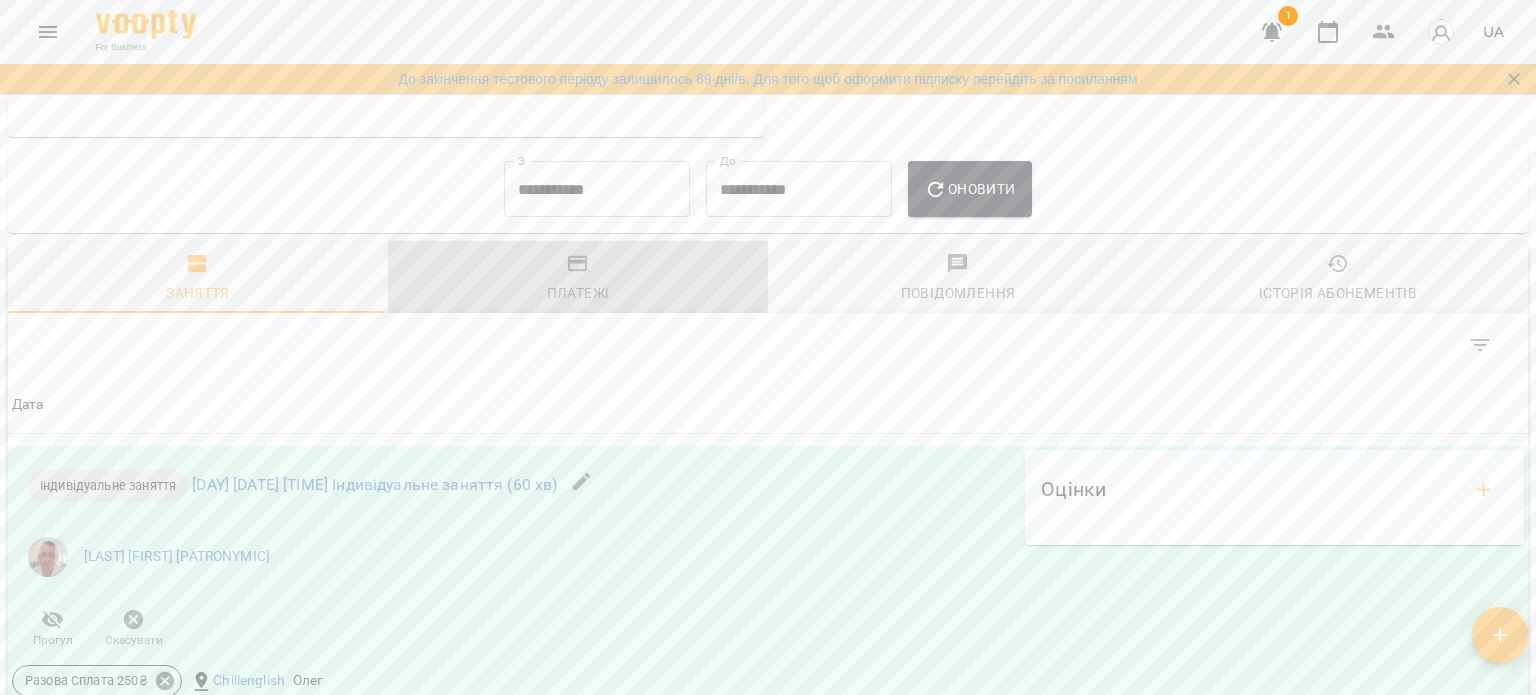 click on "Платежі" at bounding box center [578, 279] 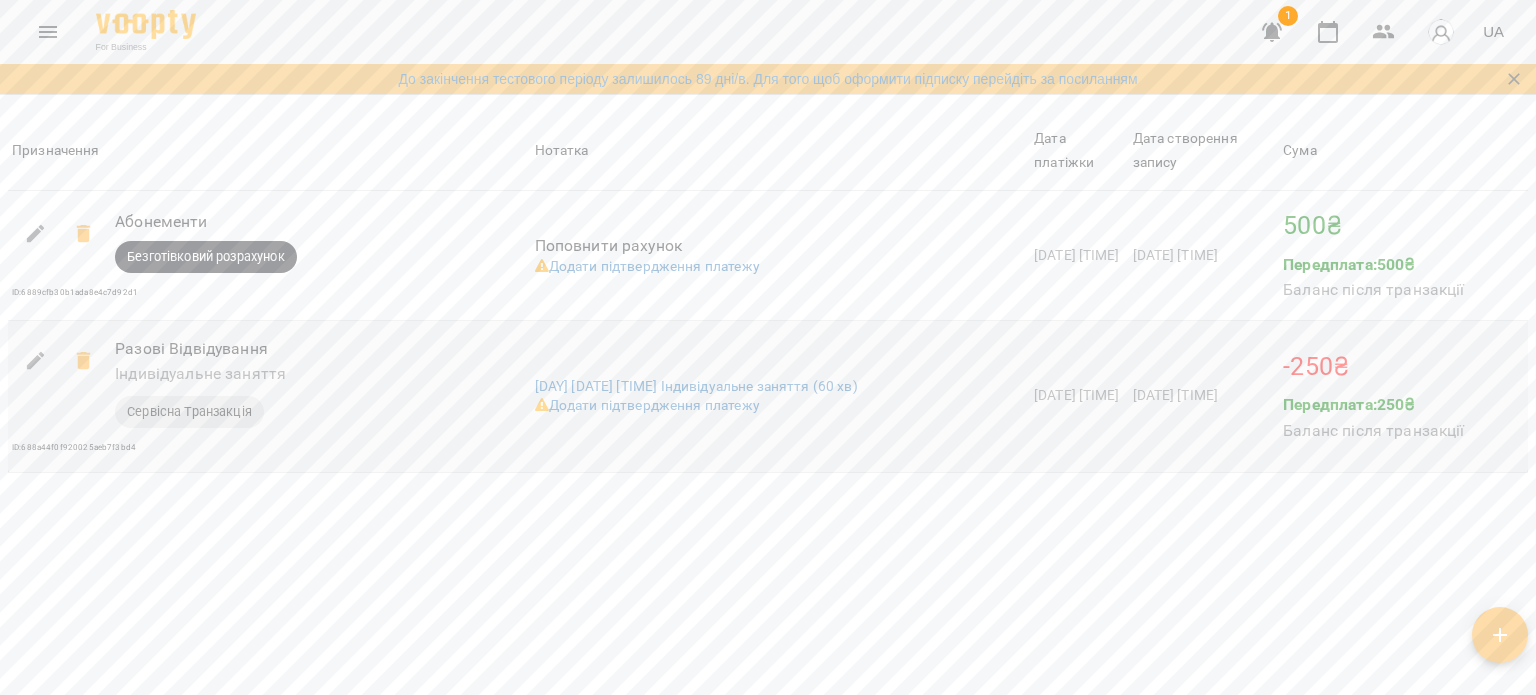 scroll, scrollTop: 1996, scrollLeft: 0, axis: vertical 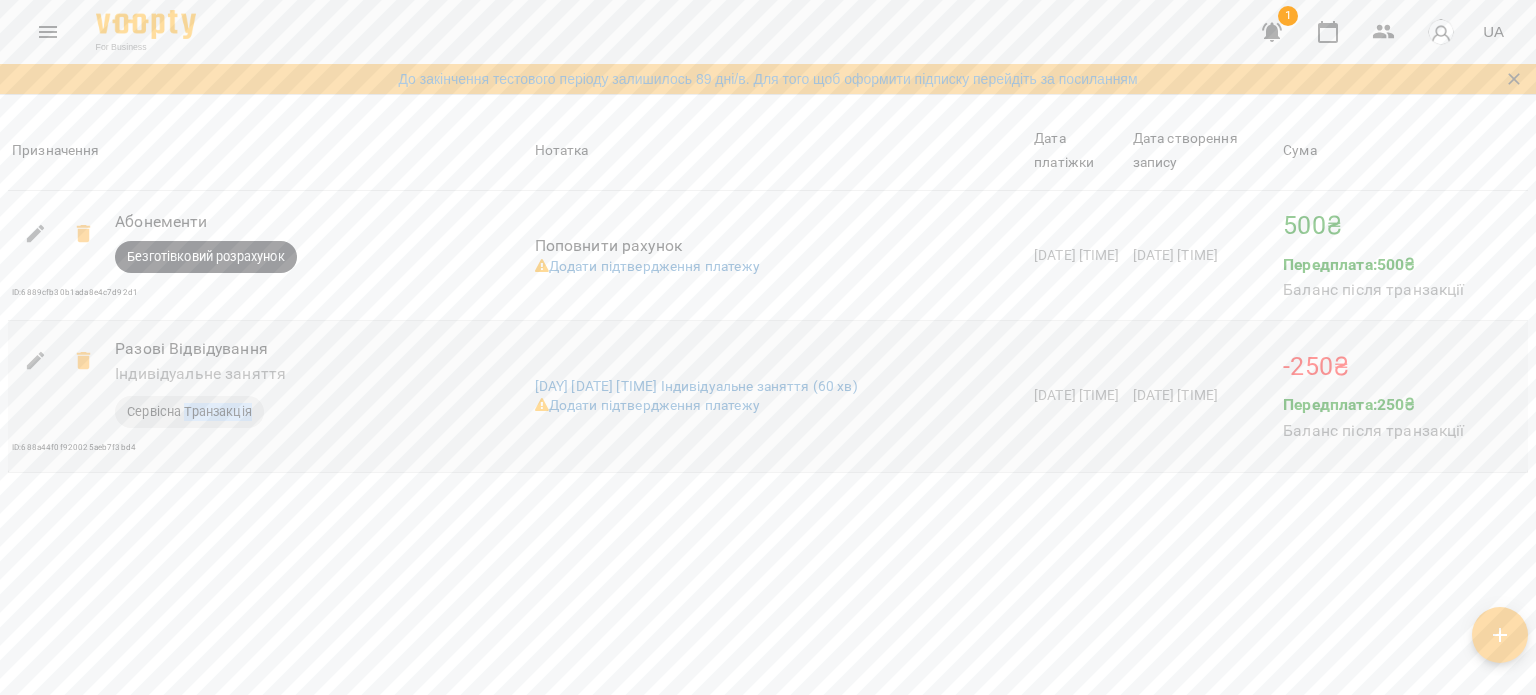 click on "Сервісна Транзакція" at bounding box center (189, 412) 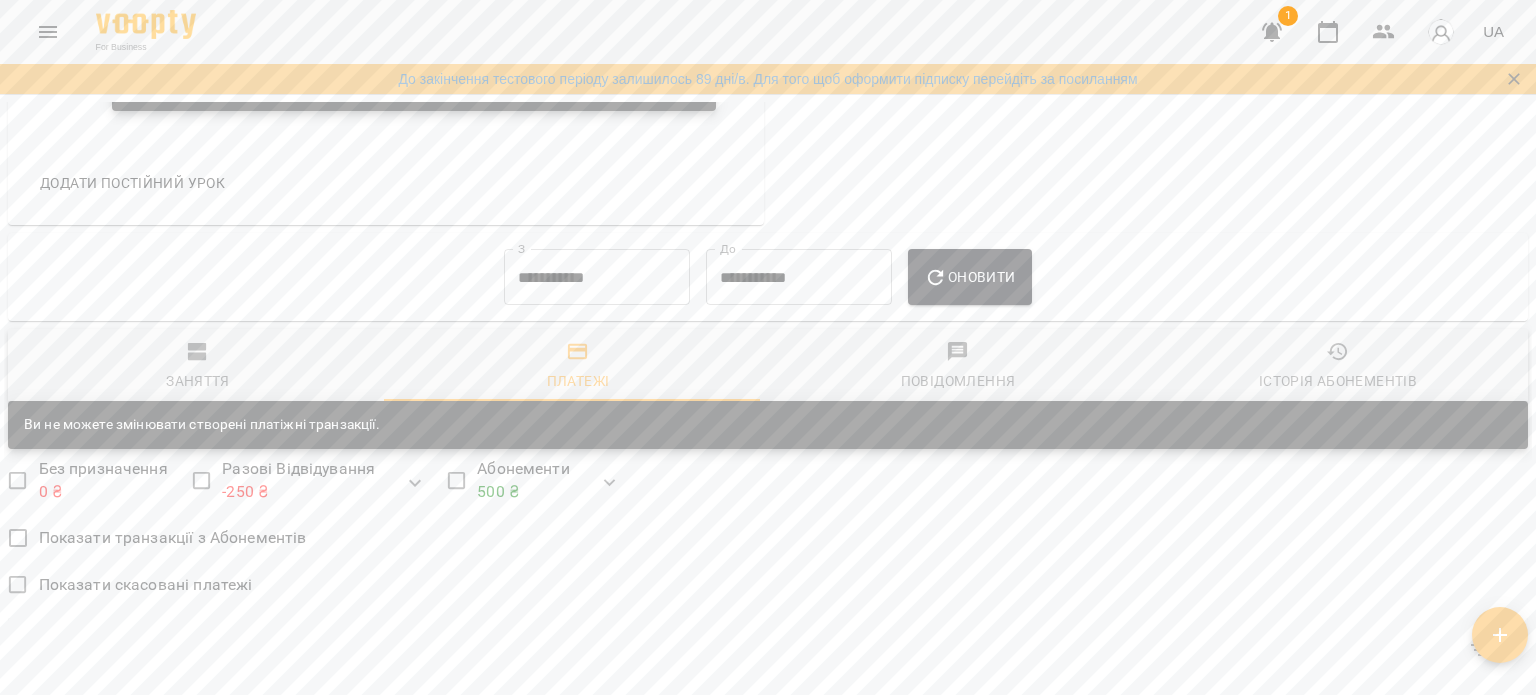scroll, scrollTop: 1396, scrollLeft: 0, axis: vertical 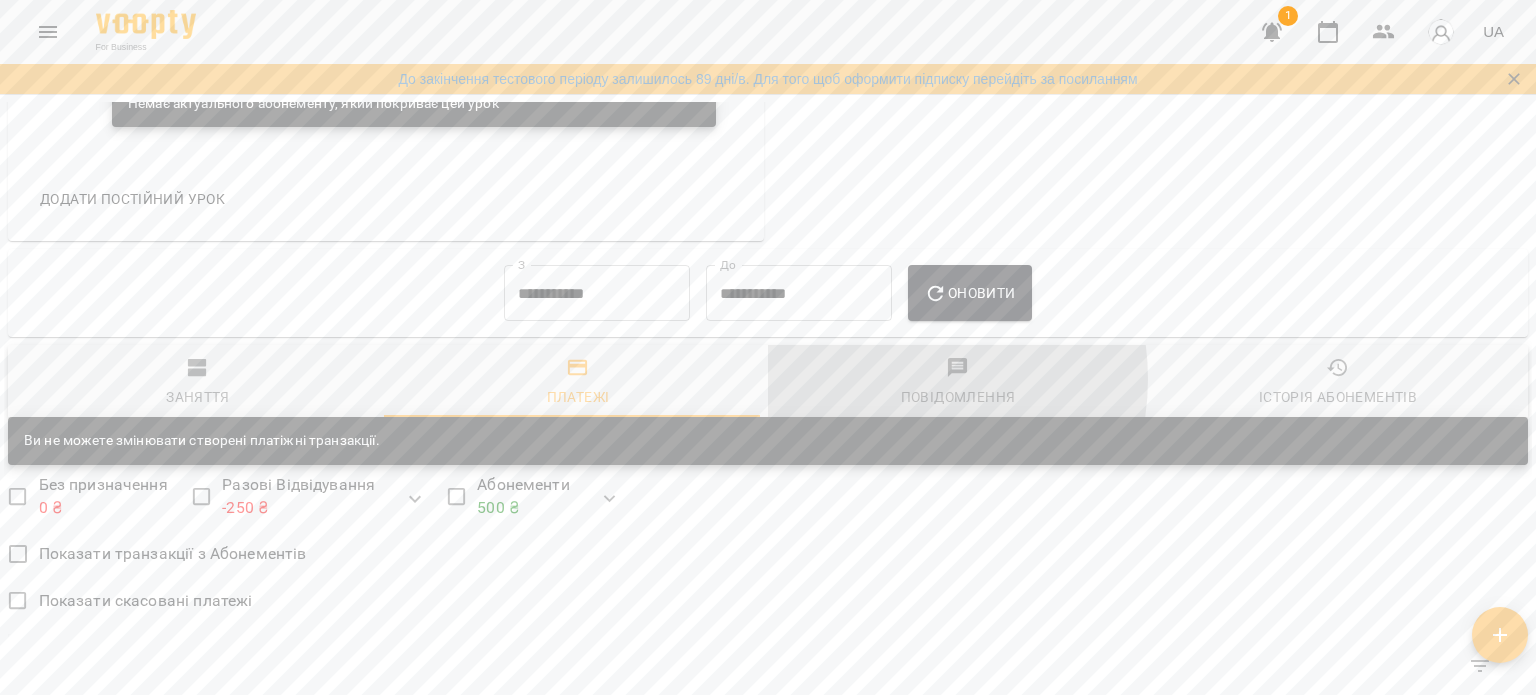 click on "Повідомлення" at bounding box center (958, 383) 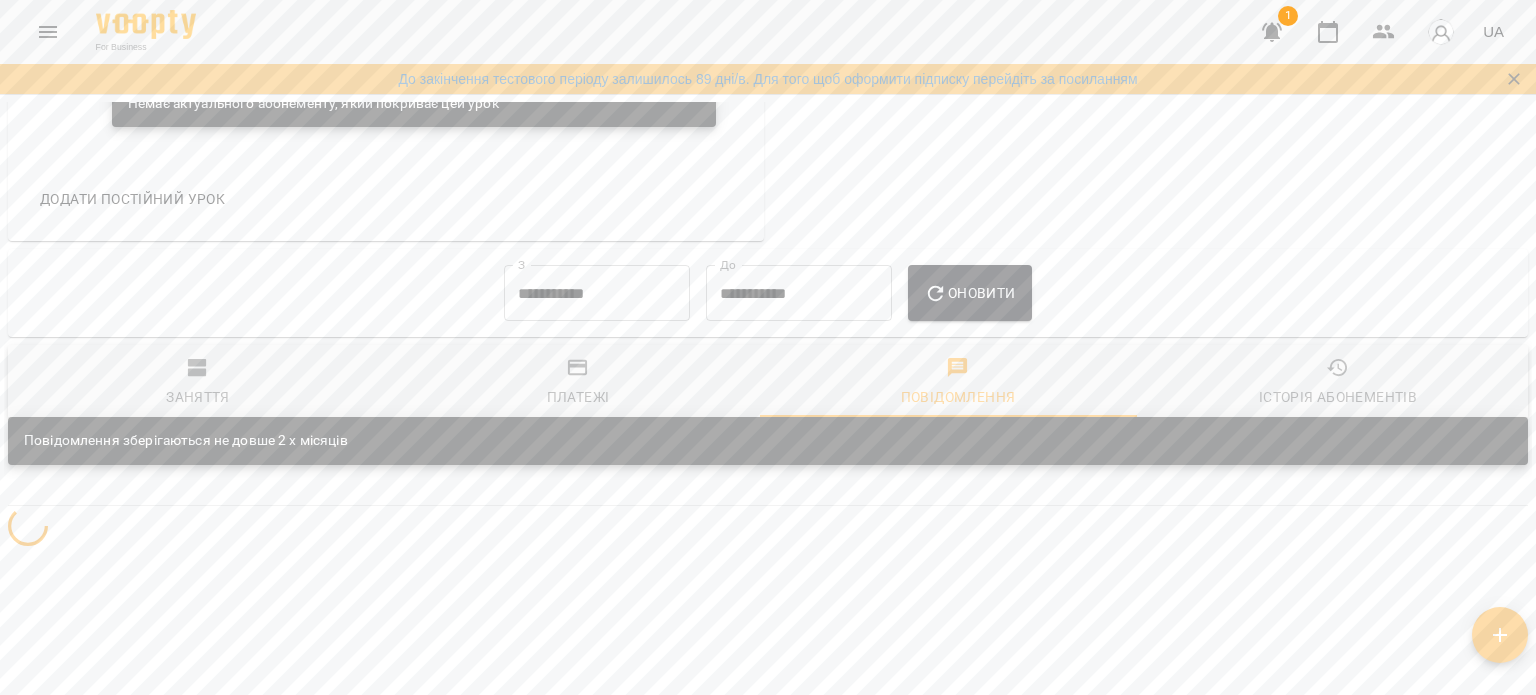 click on "Платежі" at bounding box center (578, 383) 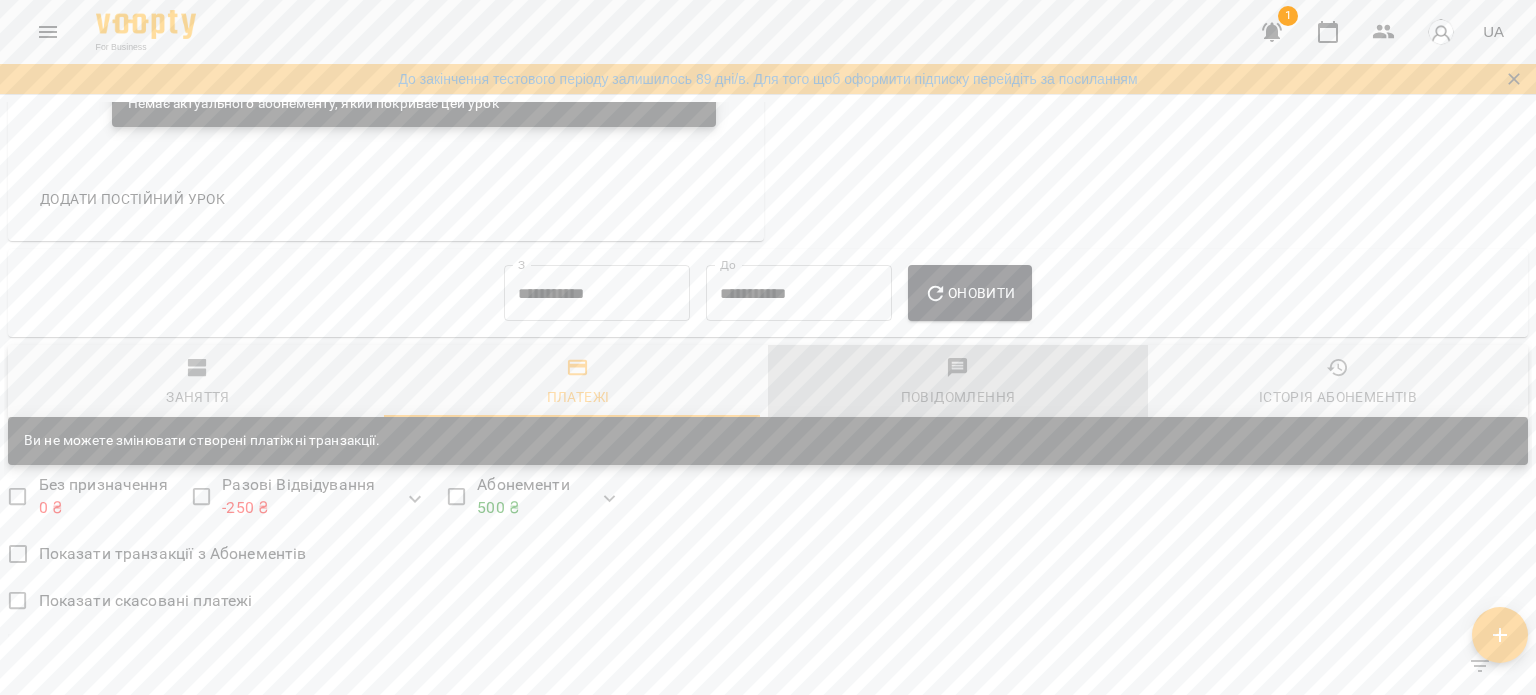 click on "Повідомлення" at bounding box center (958, 383) 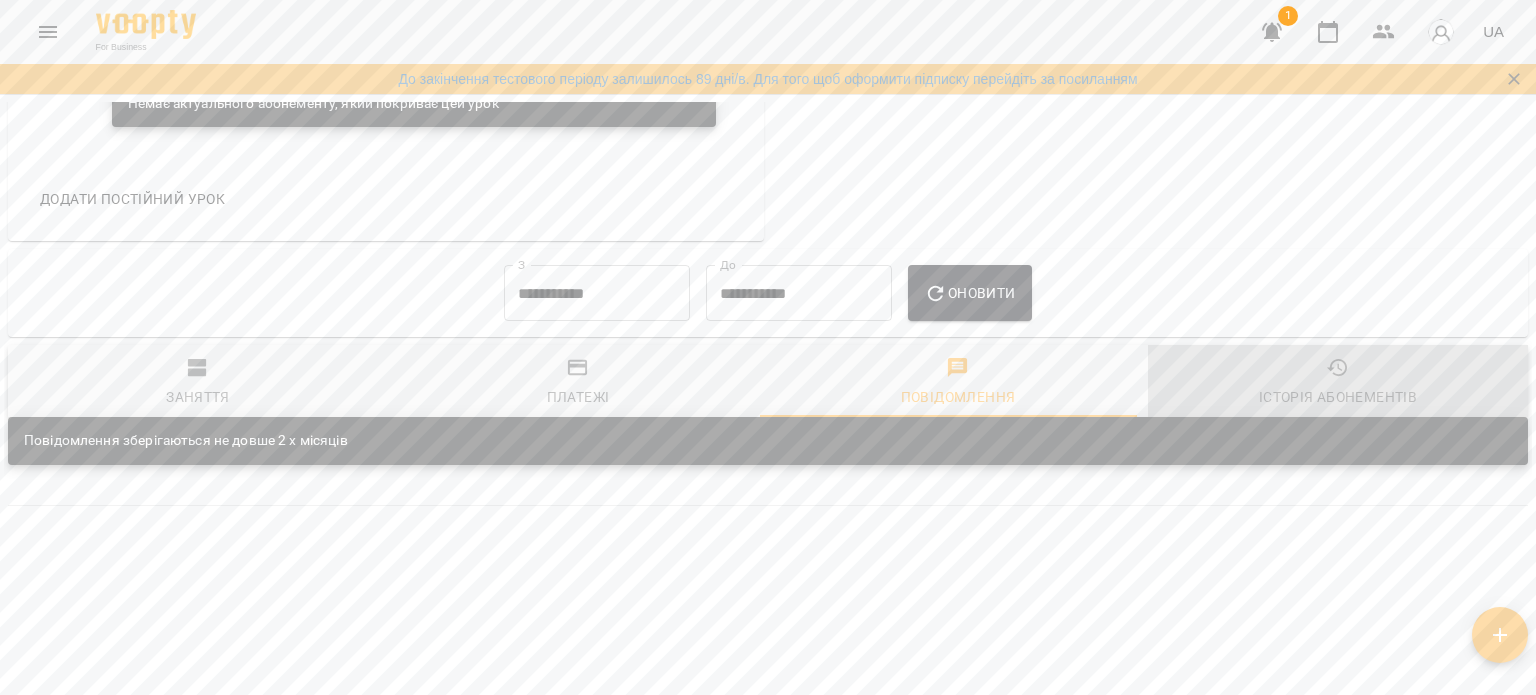 click on "Історія абонементів" at bounding box center [1338, 383] 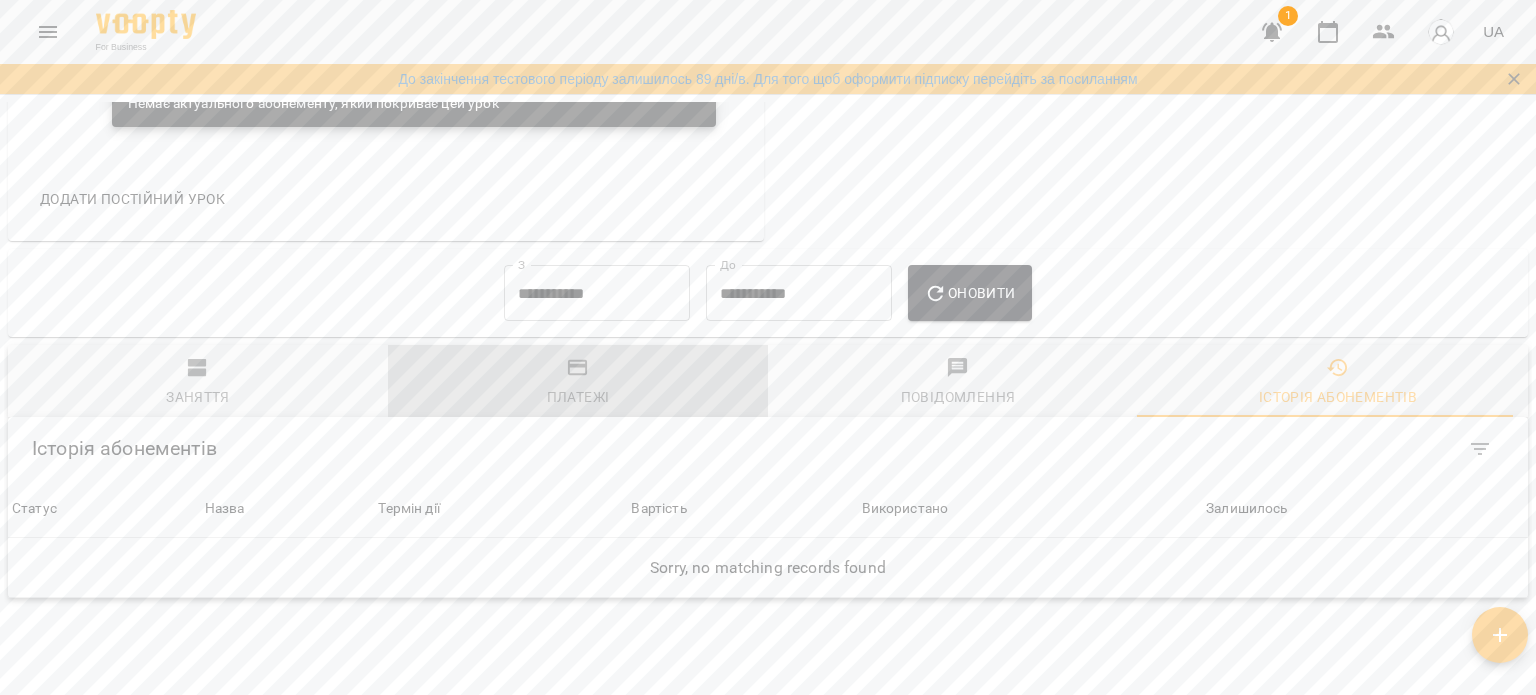 click on "Платежі" at bounding box center [578, 383] 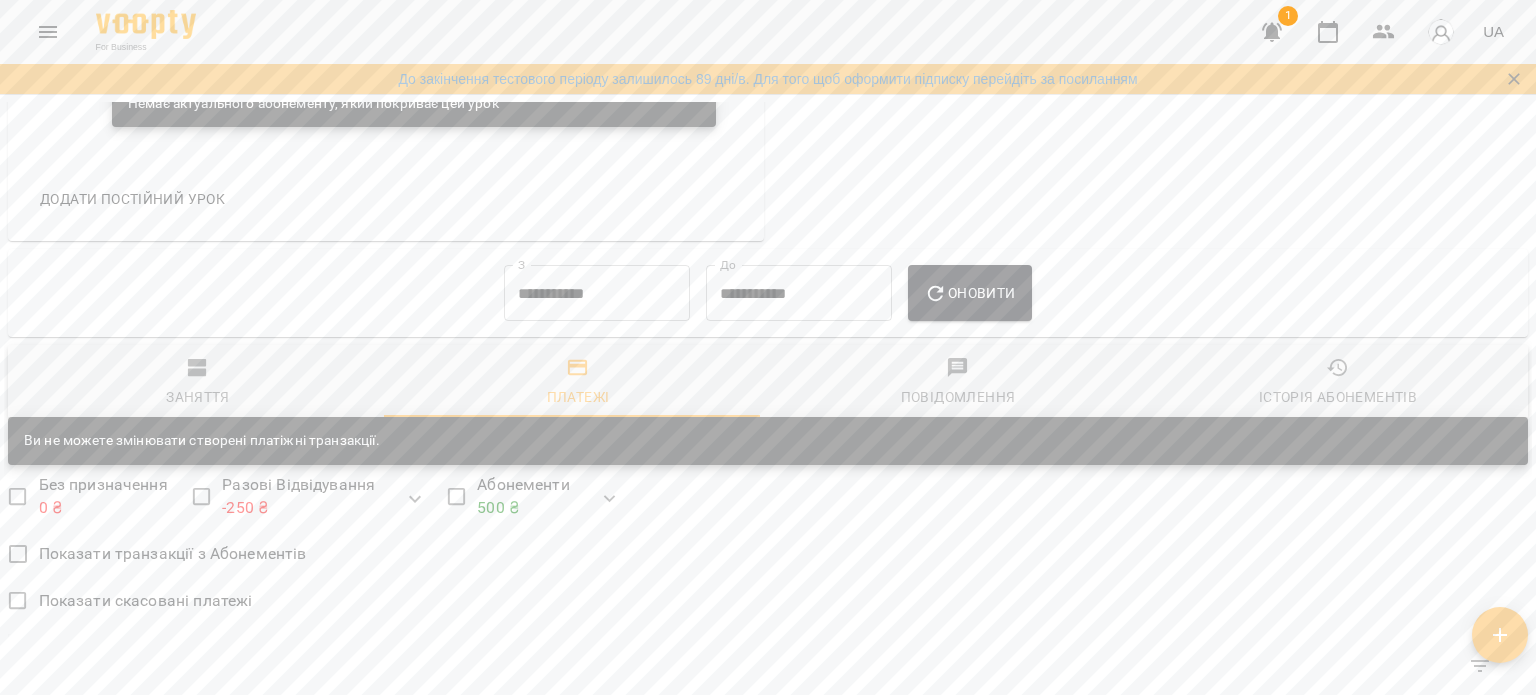 click on "Повідомлення" at bounding box center [958, 383] 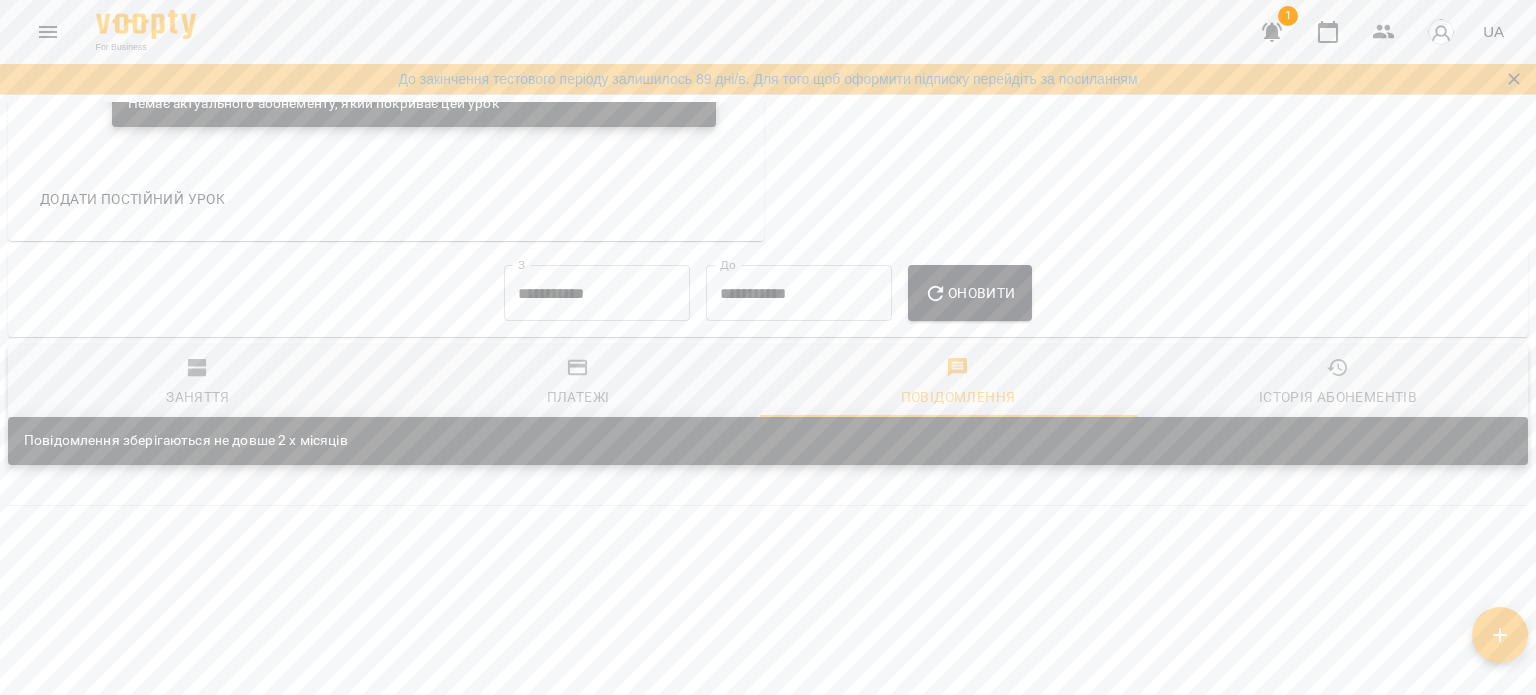 click on "Платежі" at bounding box center [578, 383] 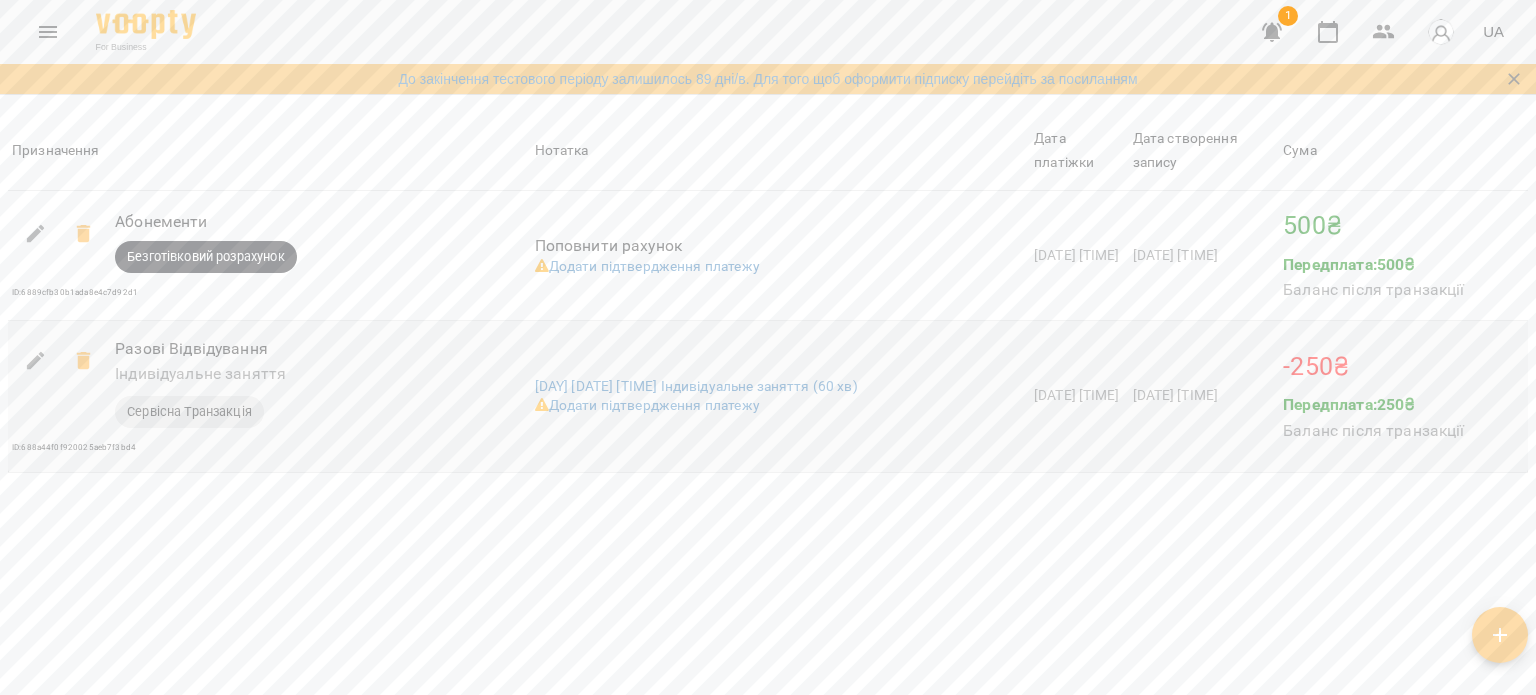 scroll, scrollTop: 1896, scrollLeft: 0, axis: vertical 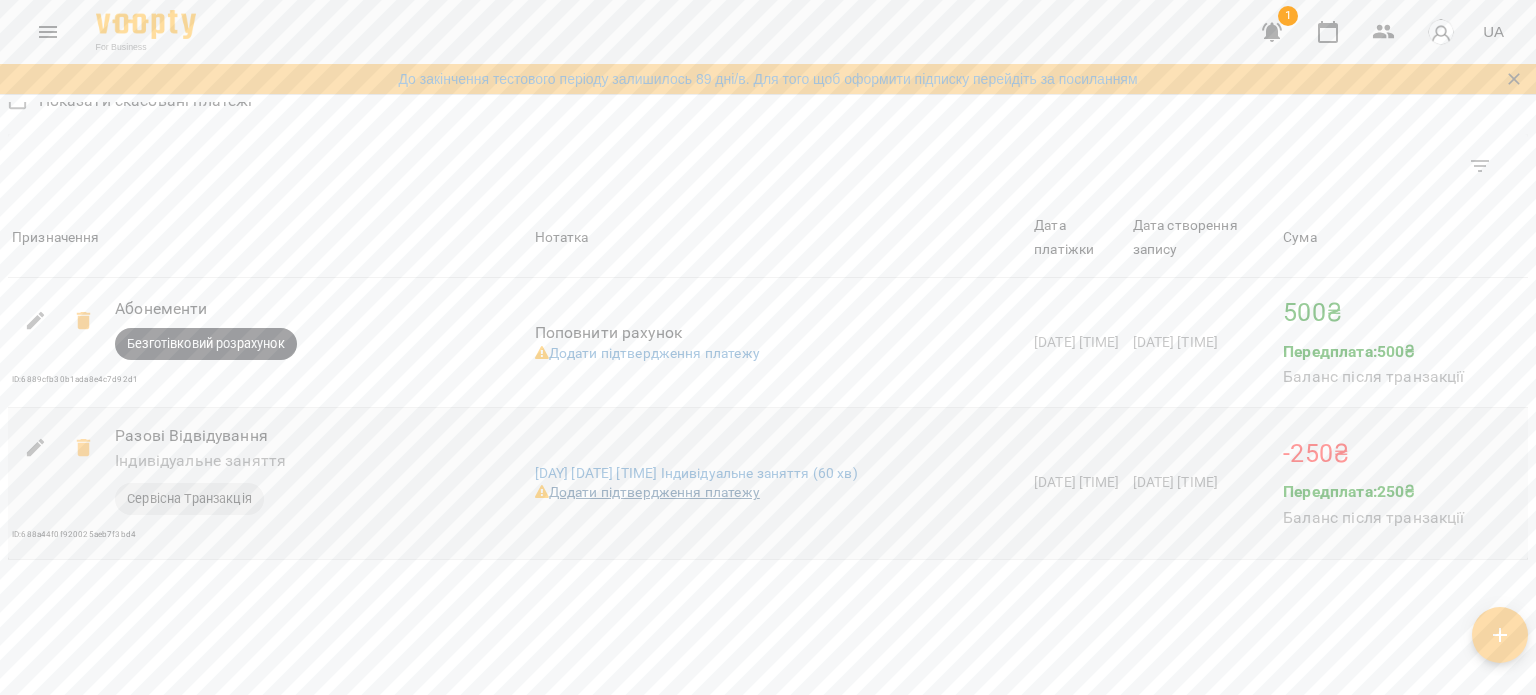 click on "Додати підтвердження платежу" at bounding box center [647, 492] 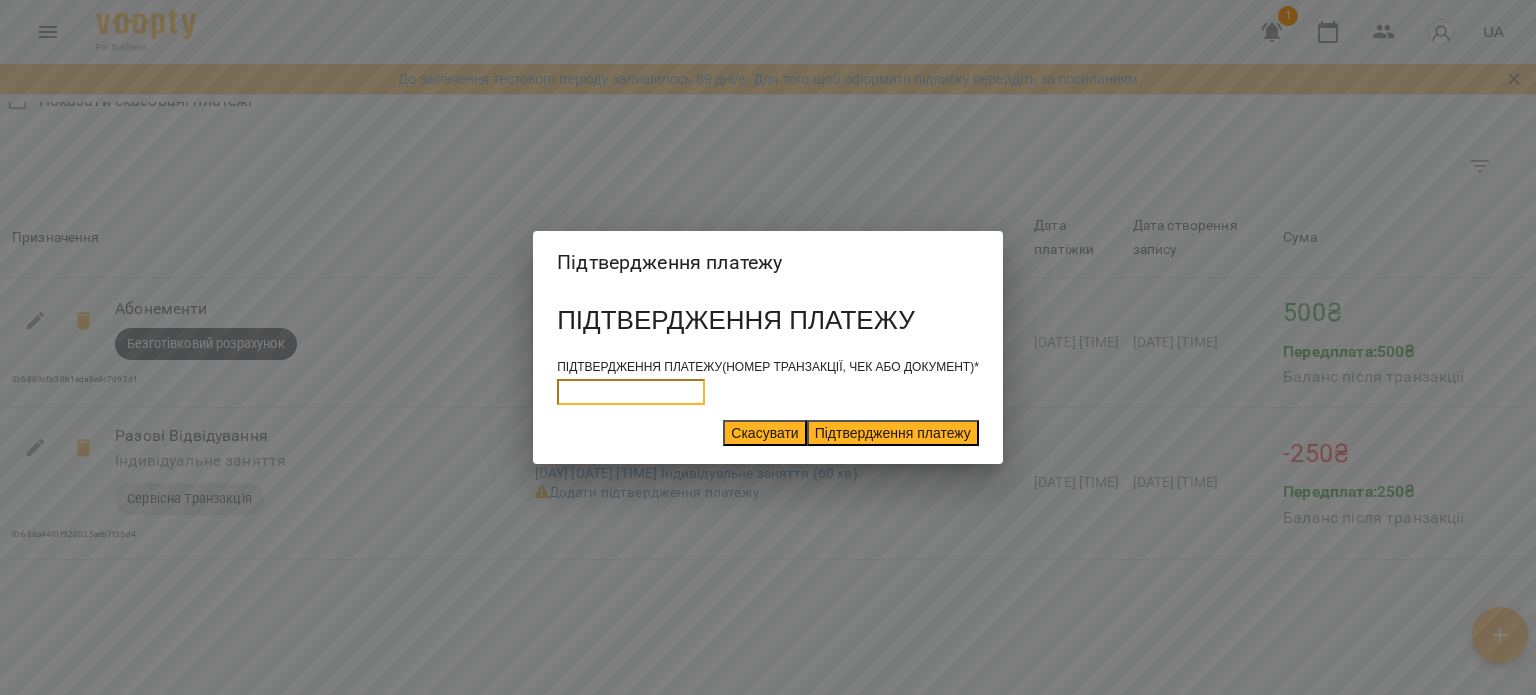 click at bounding box center [631, 392] 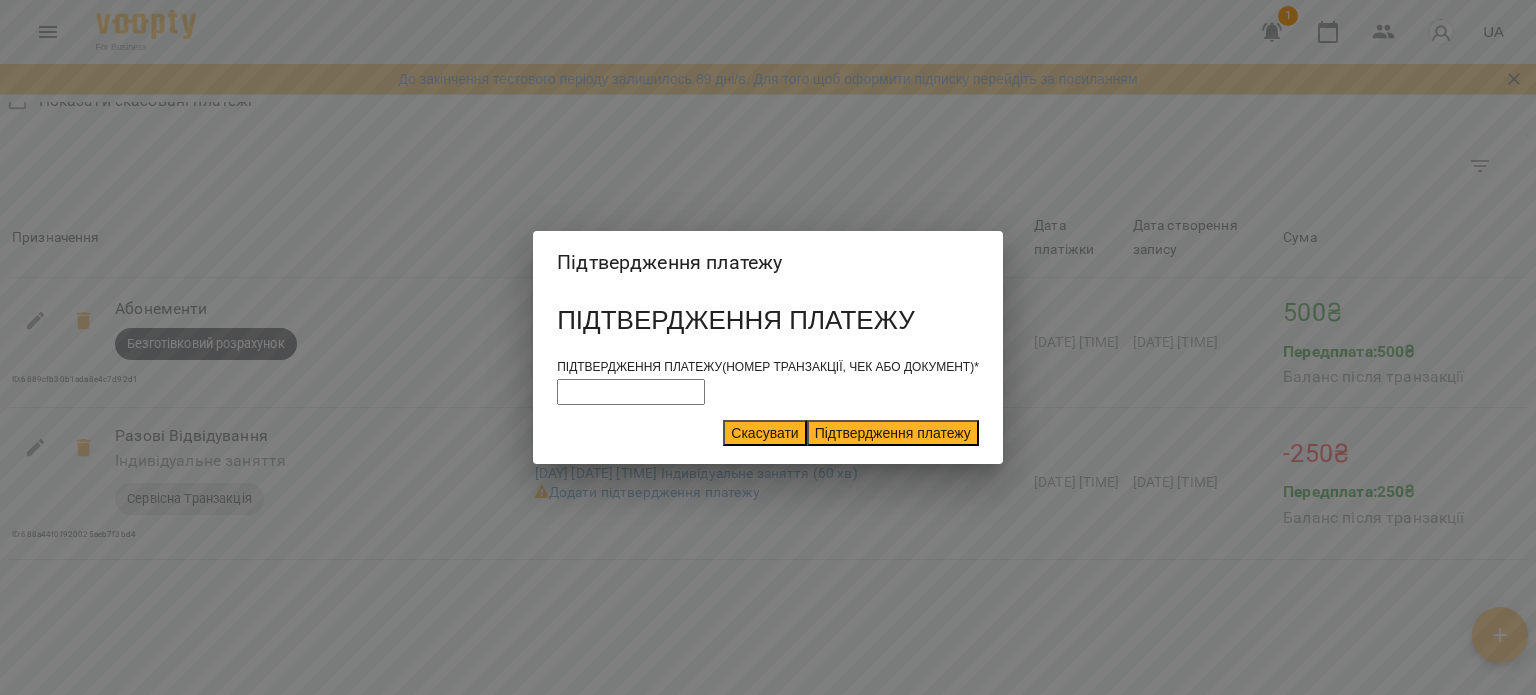 click on "Скасувати" at bounding box center (764, 433) 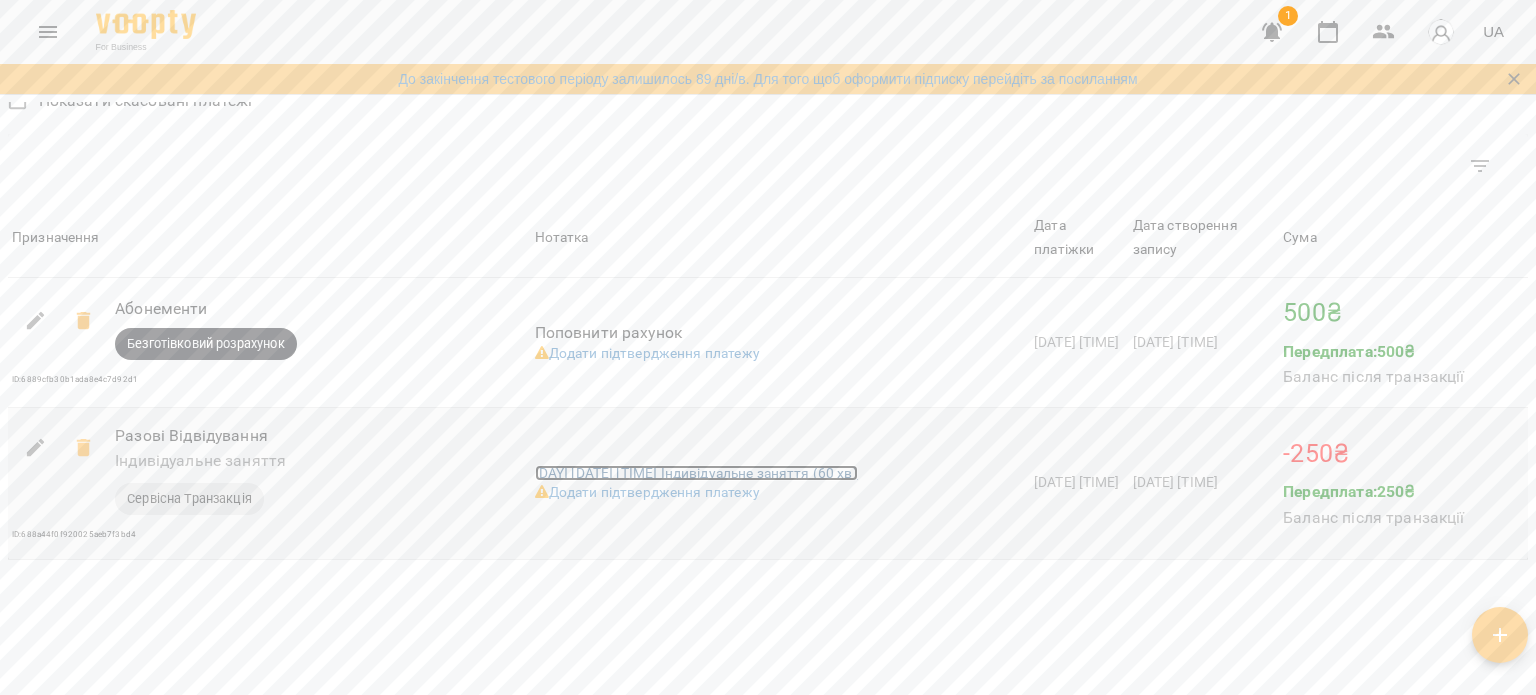 click on "[DAY] [DATE] [TIME]   Індивідуальне заняття (60 хв)" at bounding box center [696, 473] 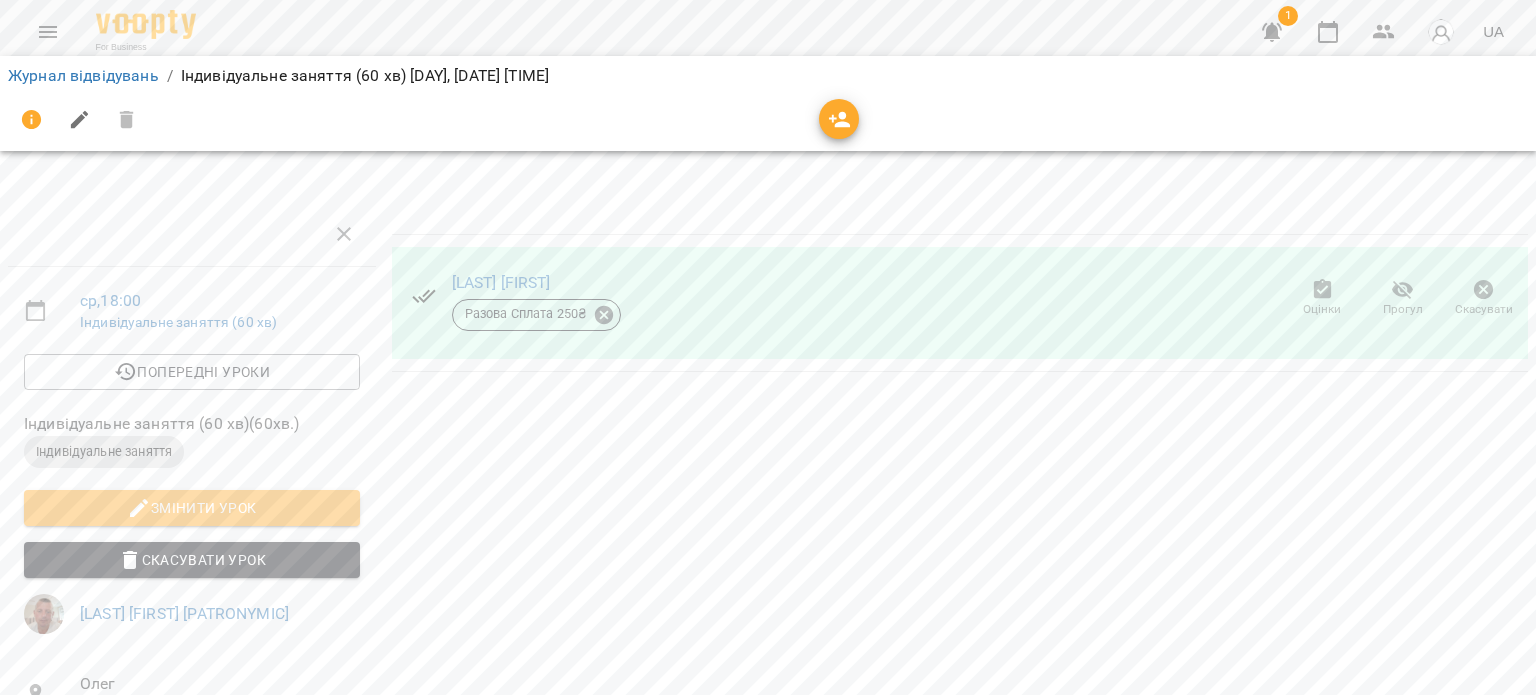 scroll, scrollTop: 0, scrollLeft: 0, axis: both 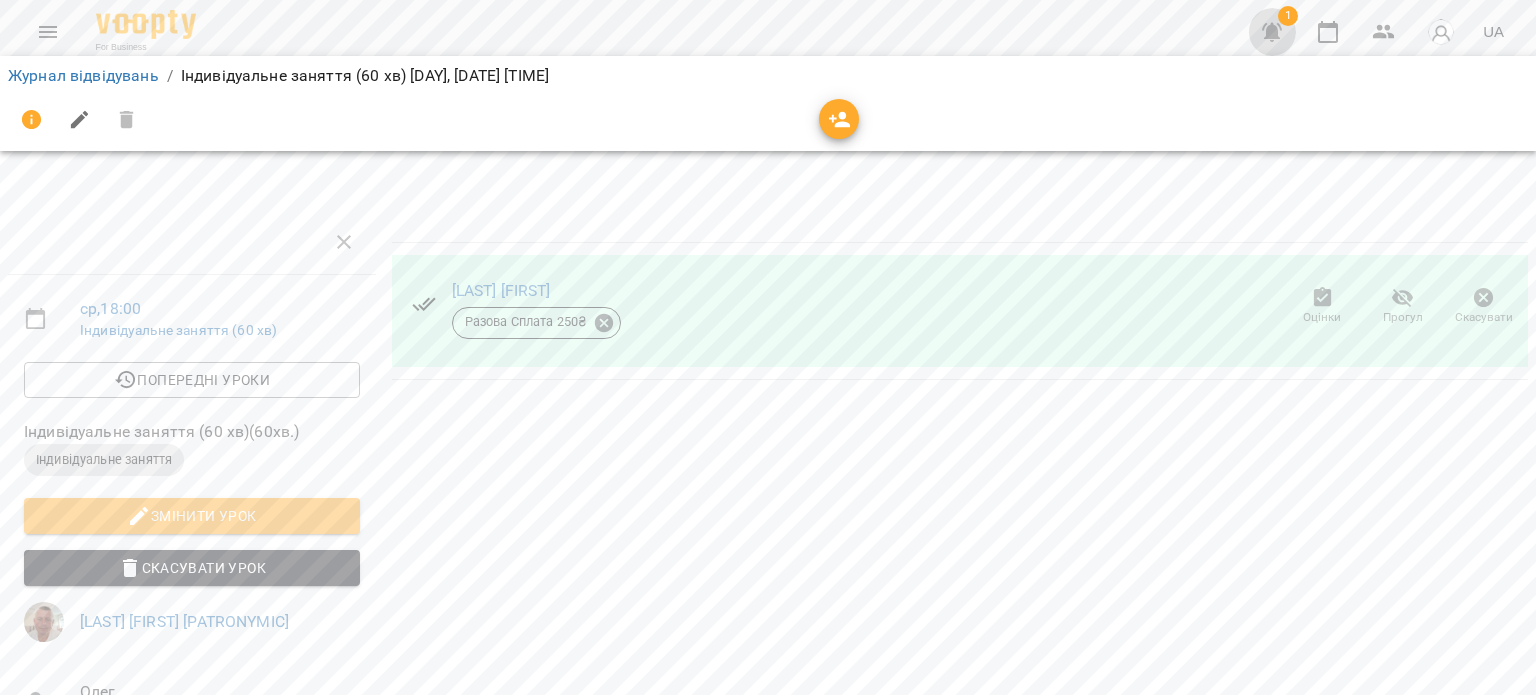 click at bounding box center [1272, 32] 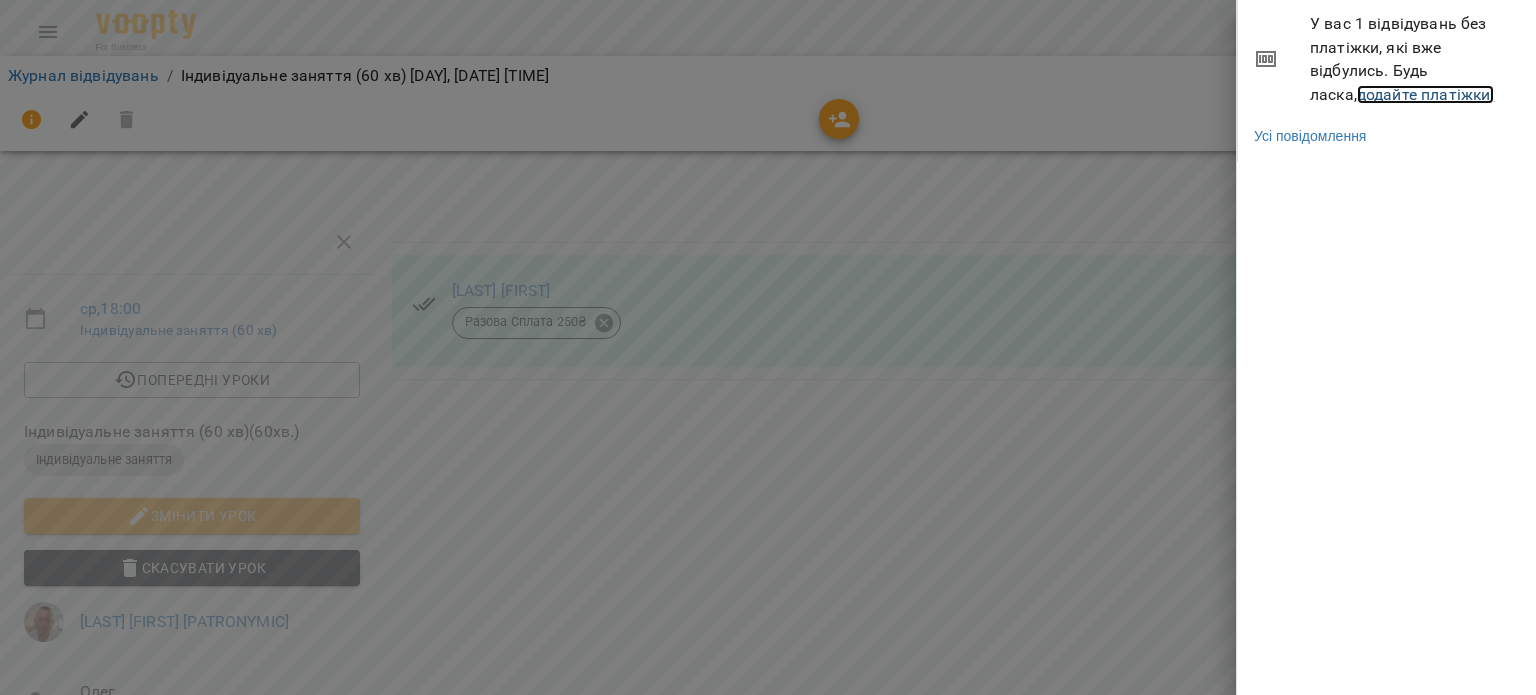 click on "додайте платіжки!" at bounding box center (1426, 94) 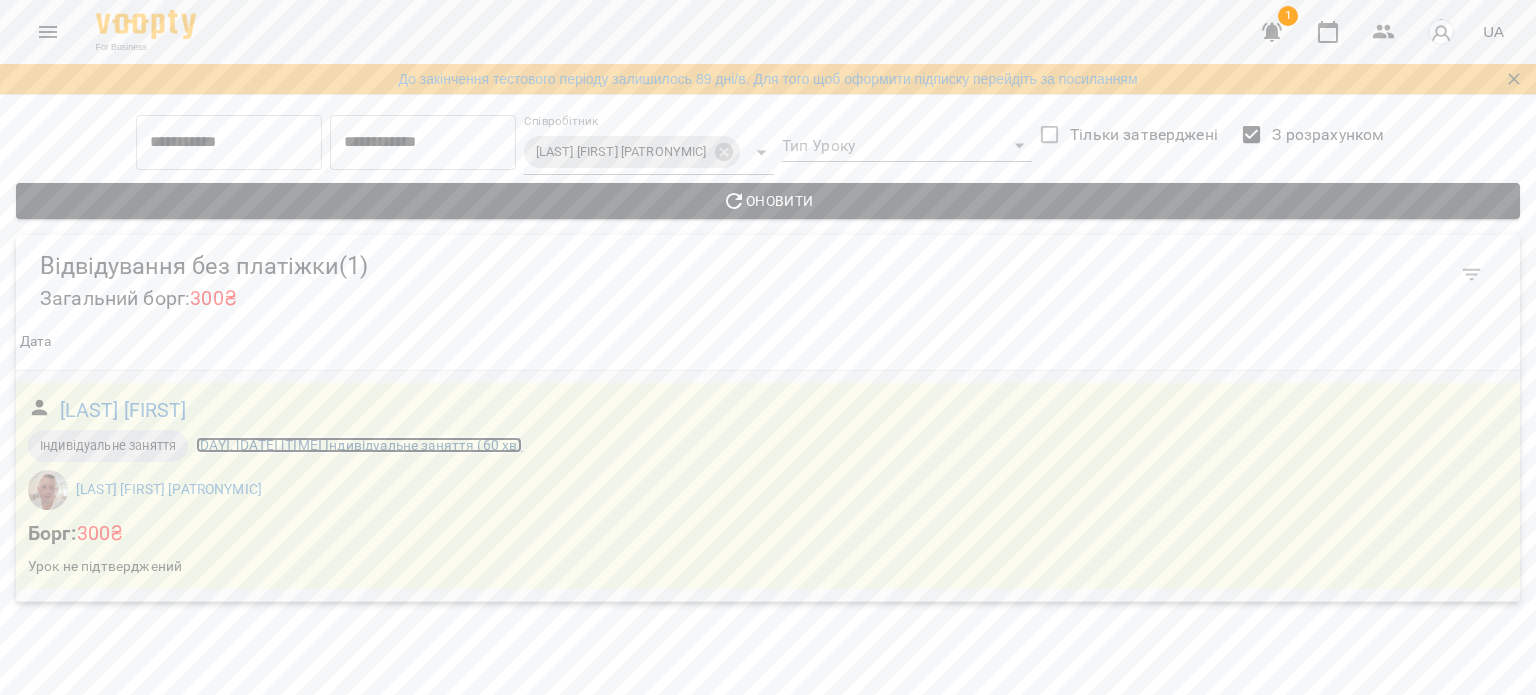 click on "[DAY], [DATE] [TIME]   Індивідуальне заняття (60 хв)" at bounding box center (359, 445) 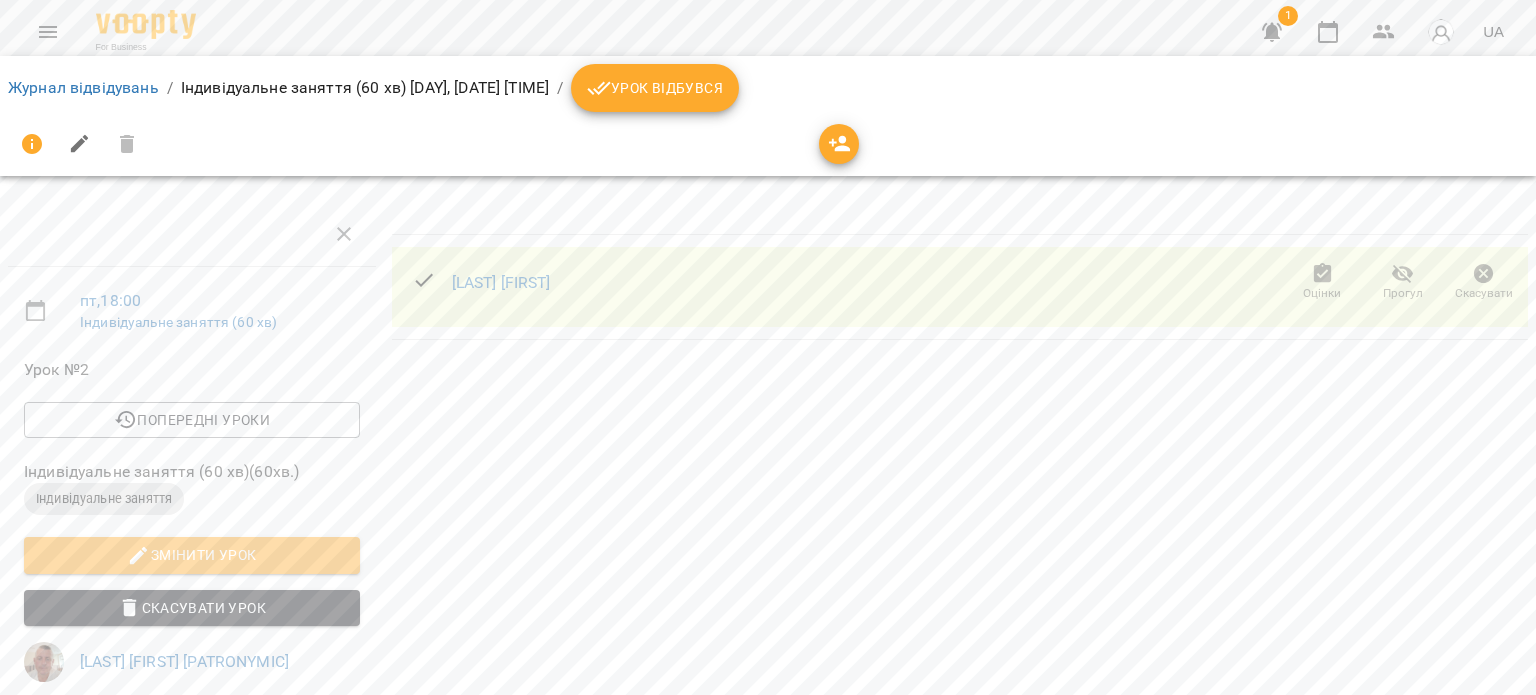 scroll, scrollTop: 0, scrollLeft: 0, axis: both 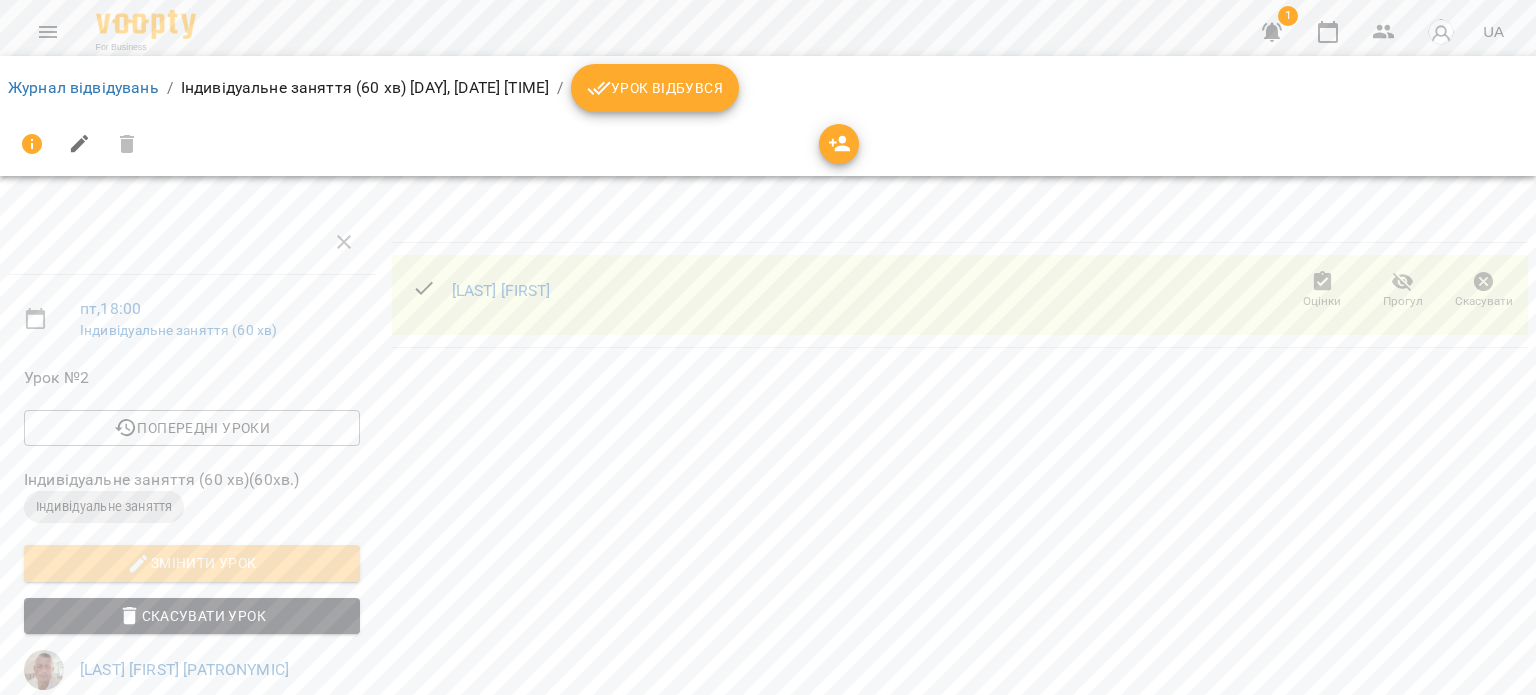 click on "Змінити урок" at bounding box center [192, 563] 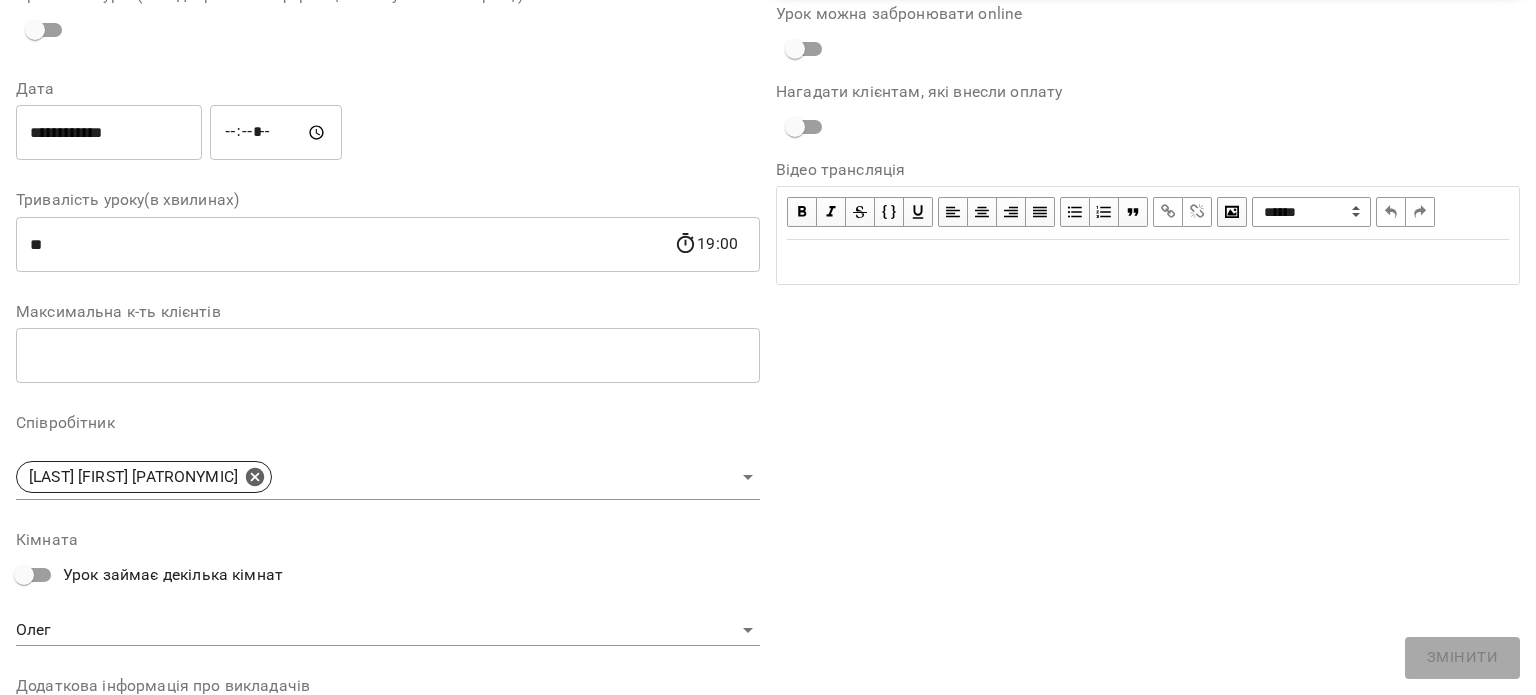 scroll, scrollTop: 8, scrollLeft: 0, axis: vertical 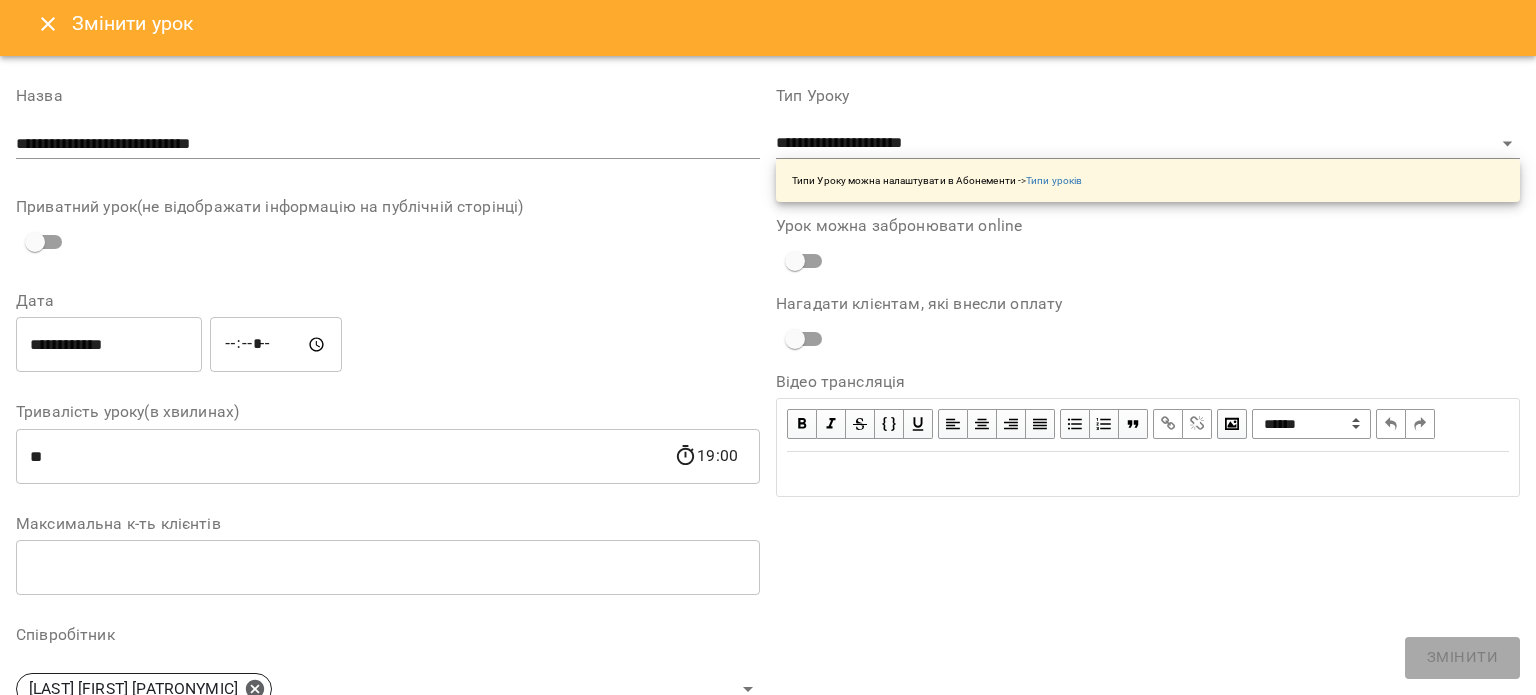 click at bounding box center (48, 24) 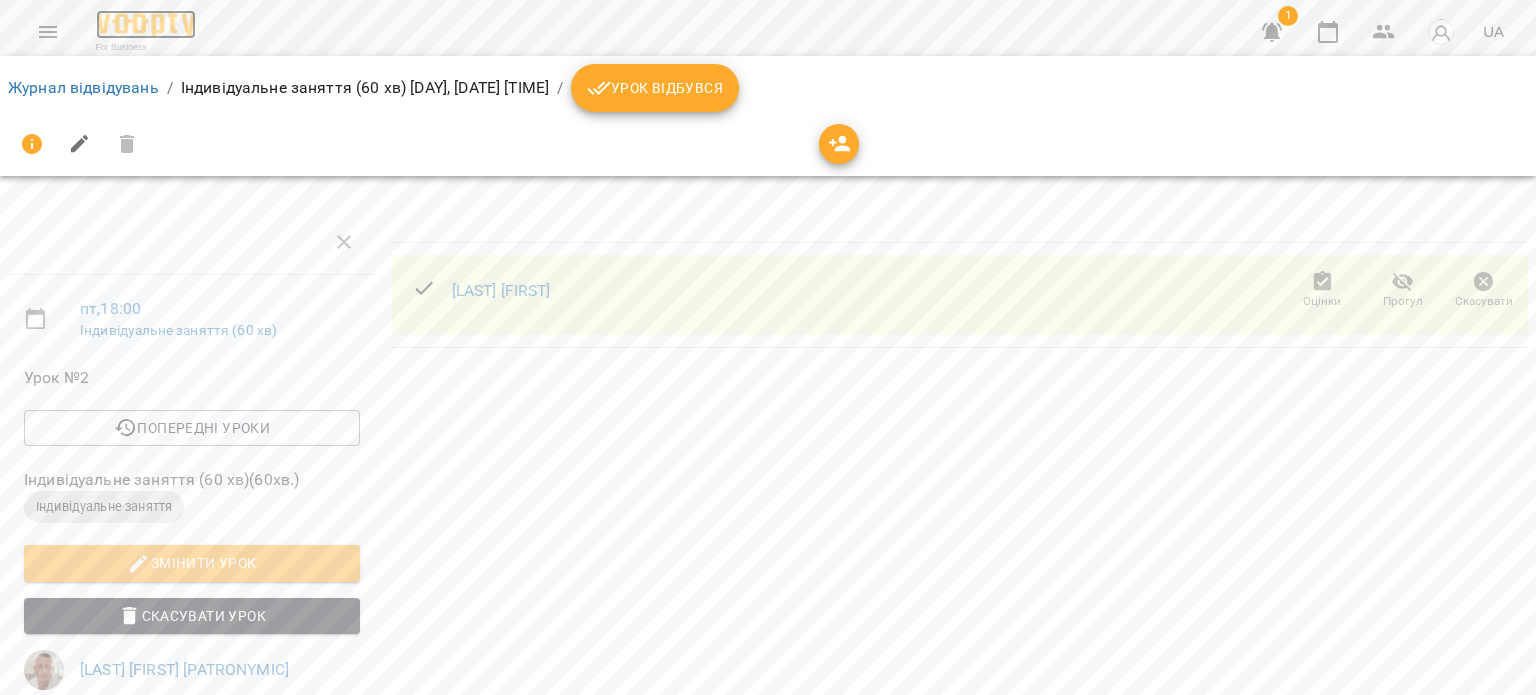 click at bounding box center [146, 24] 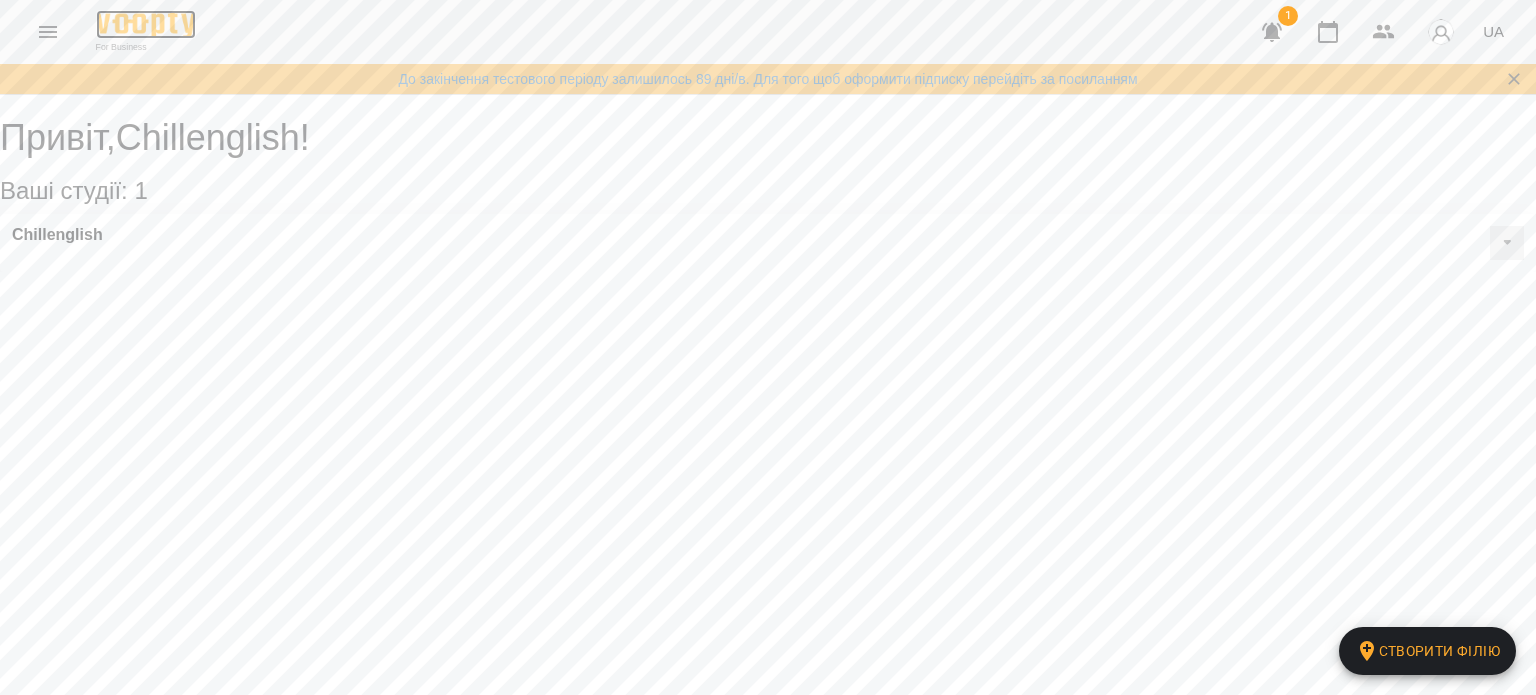 click at bounding box center (146, 24) 